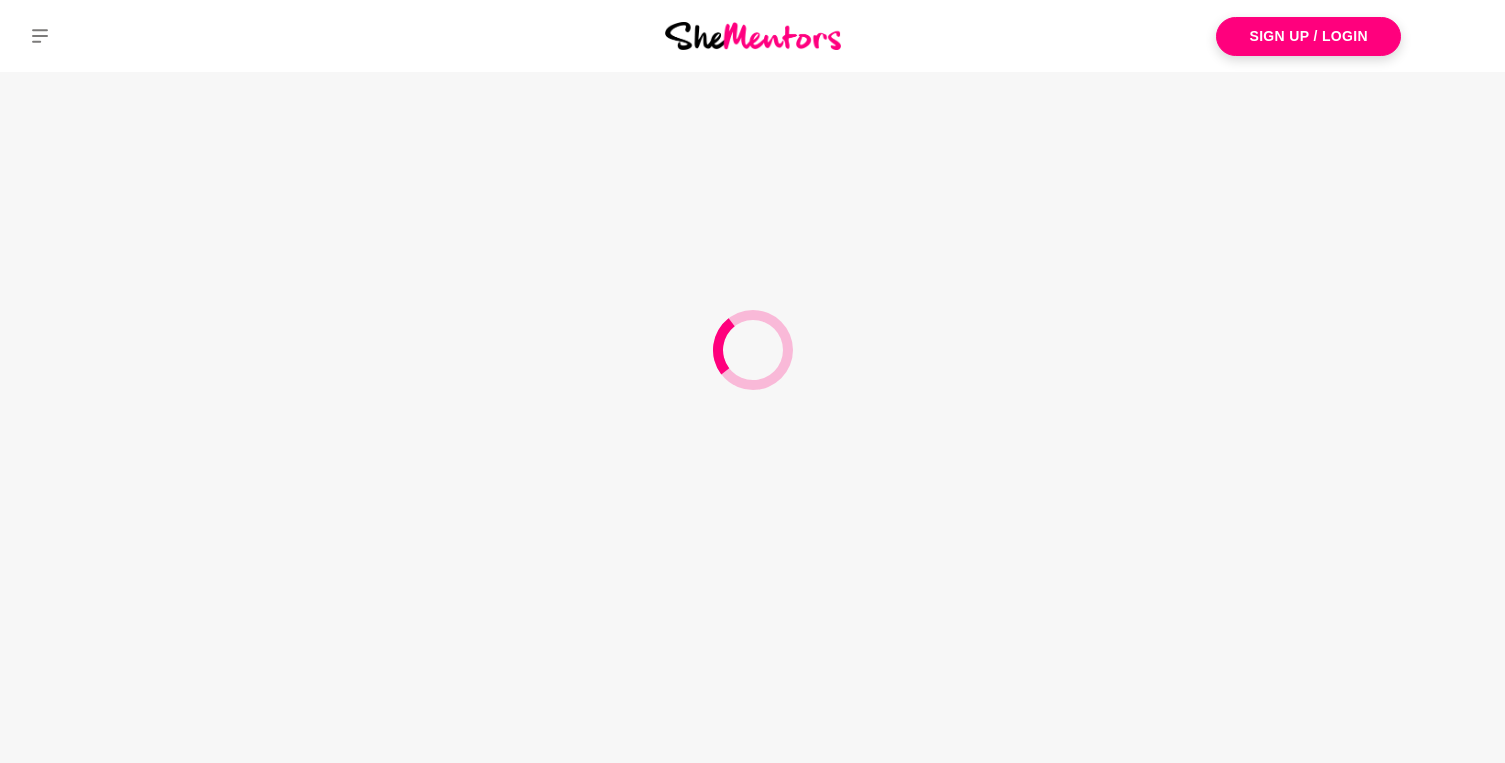 scroll, scrollTop: 0, scrollLeft: 0, axis: both 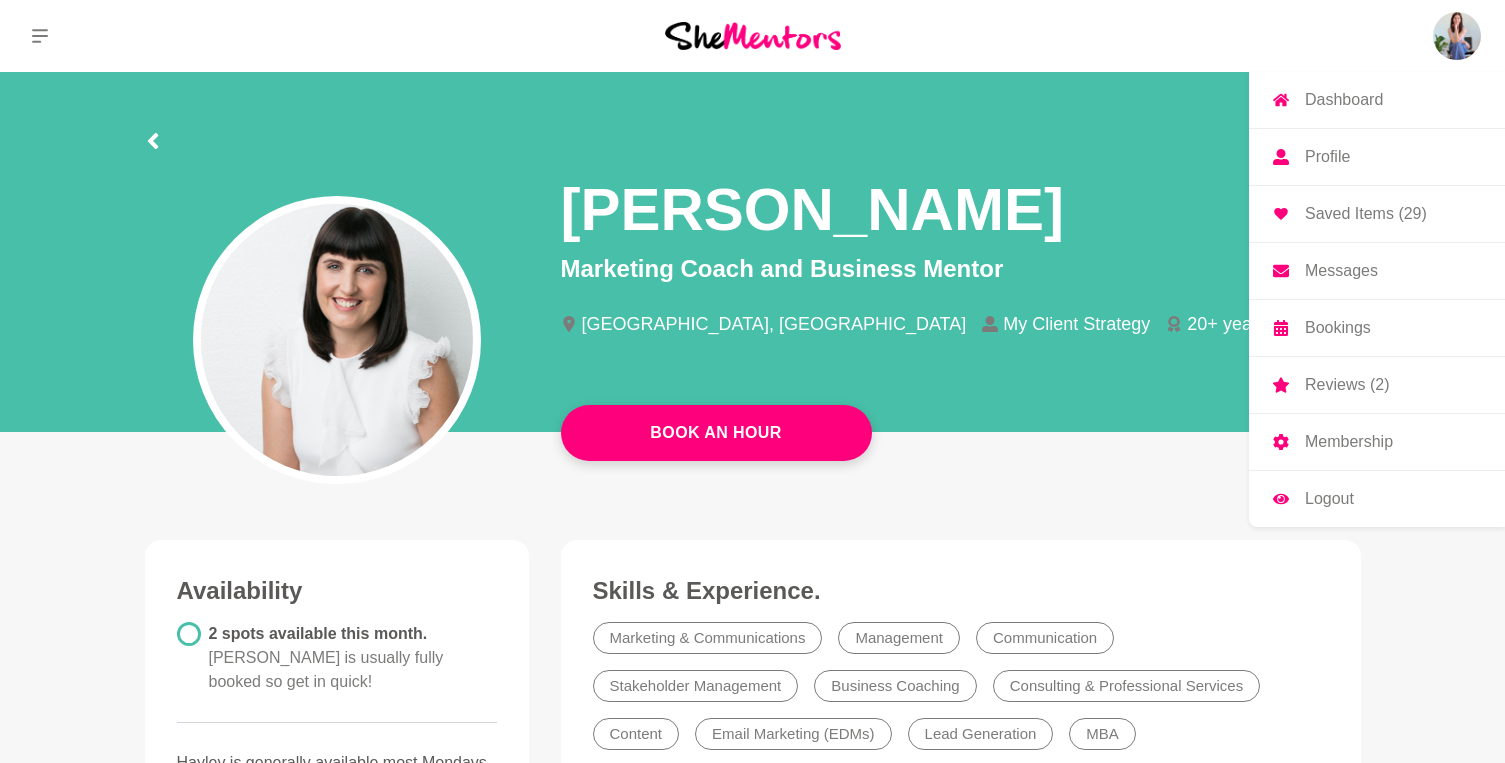 click on "Profile" at bounding box center (1327, 157) 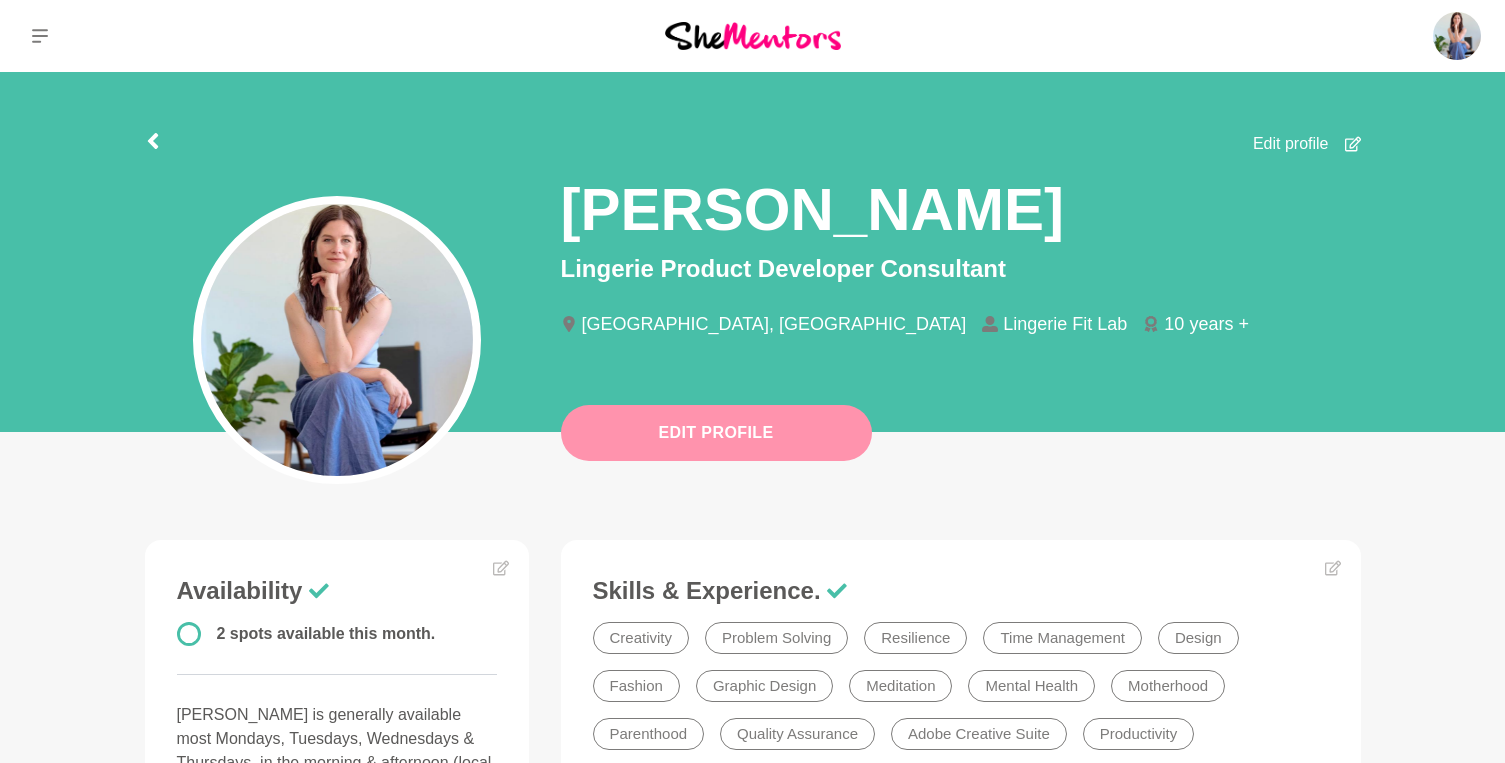 click on "Edit Profile" at bounding box center [716, 433] 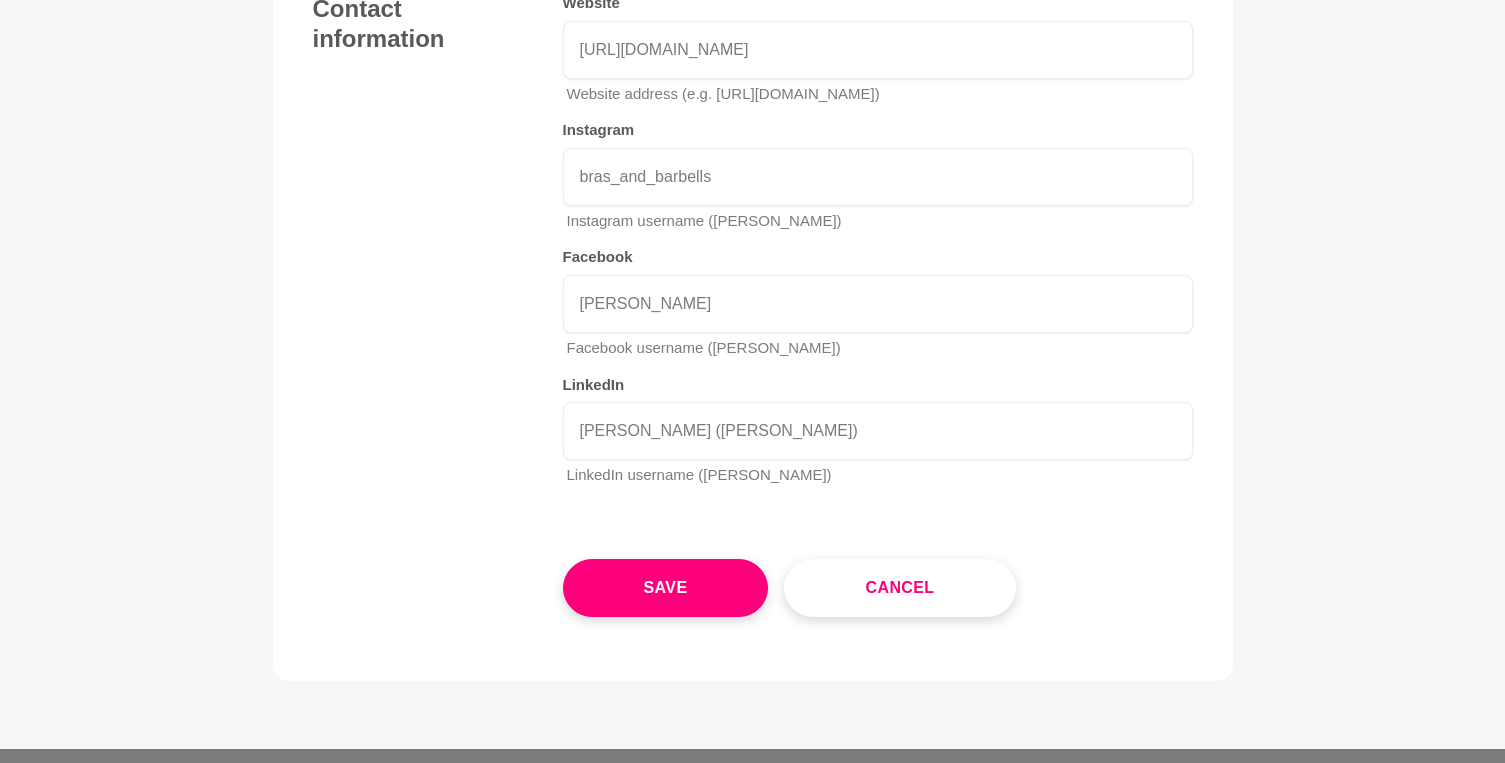 scroll, scrollTop: 3715, scrollLeft: 0, axis: vertical 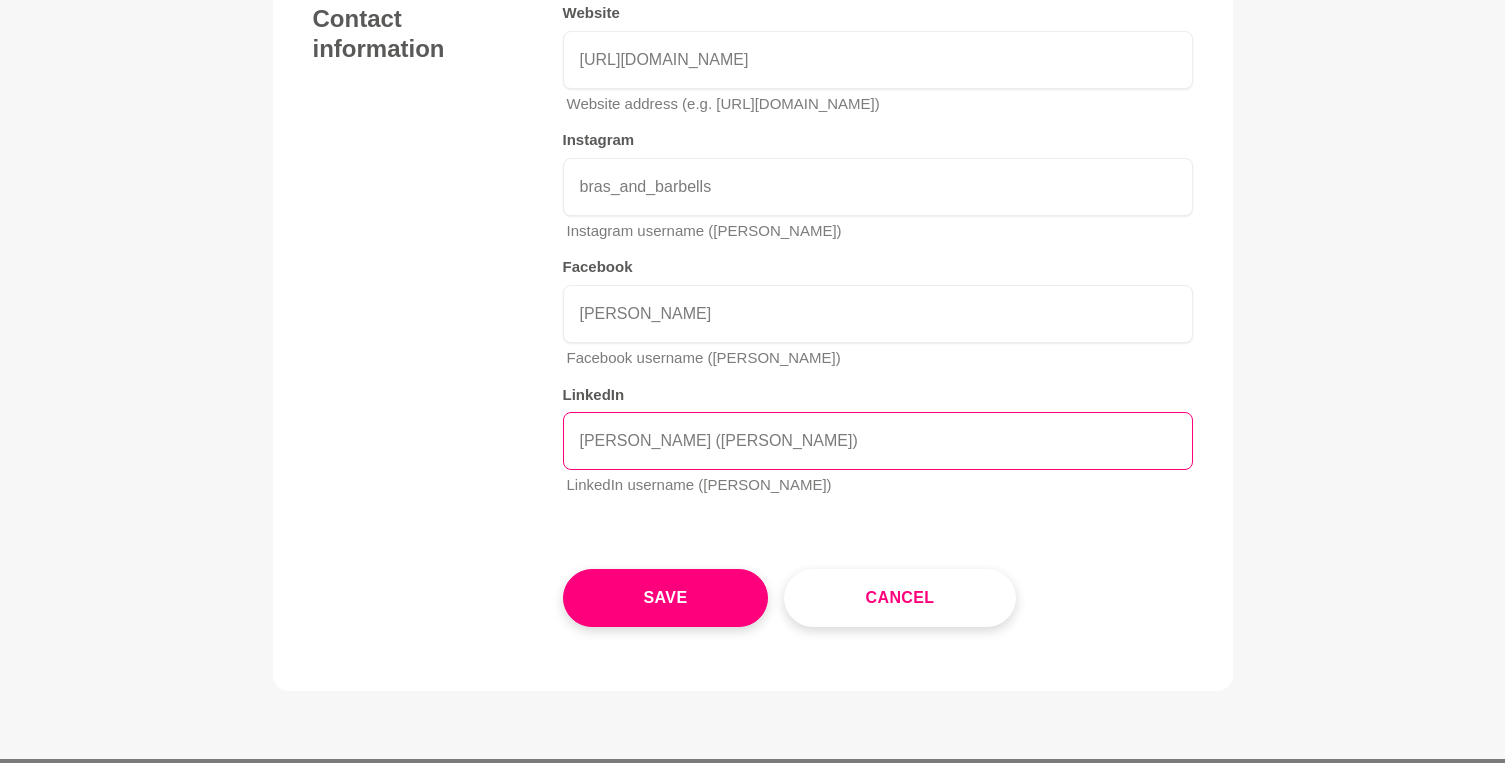 click on "[PERSON_NAME] ([PERSON_NAME])" at bounding box center [878, 441] 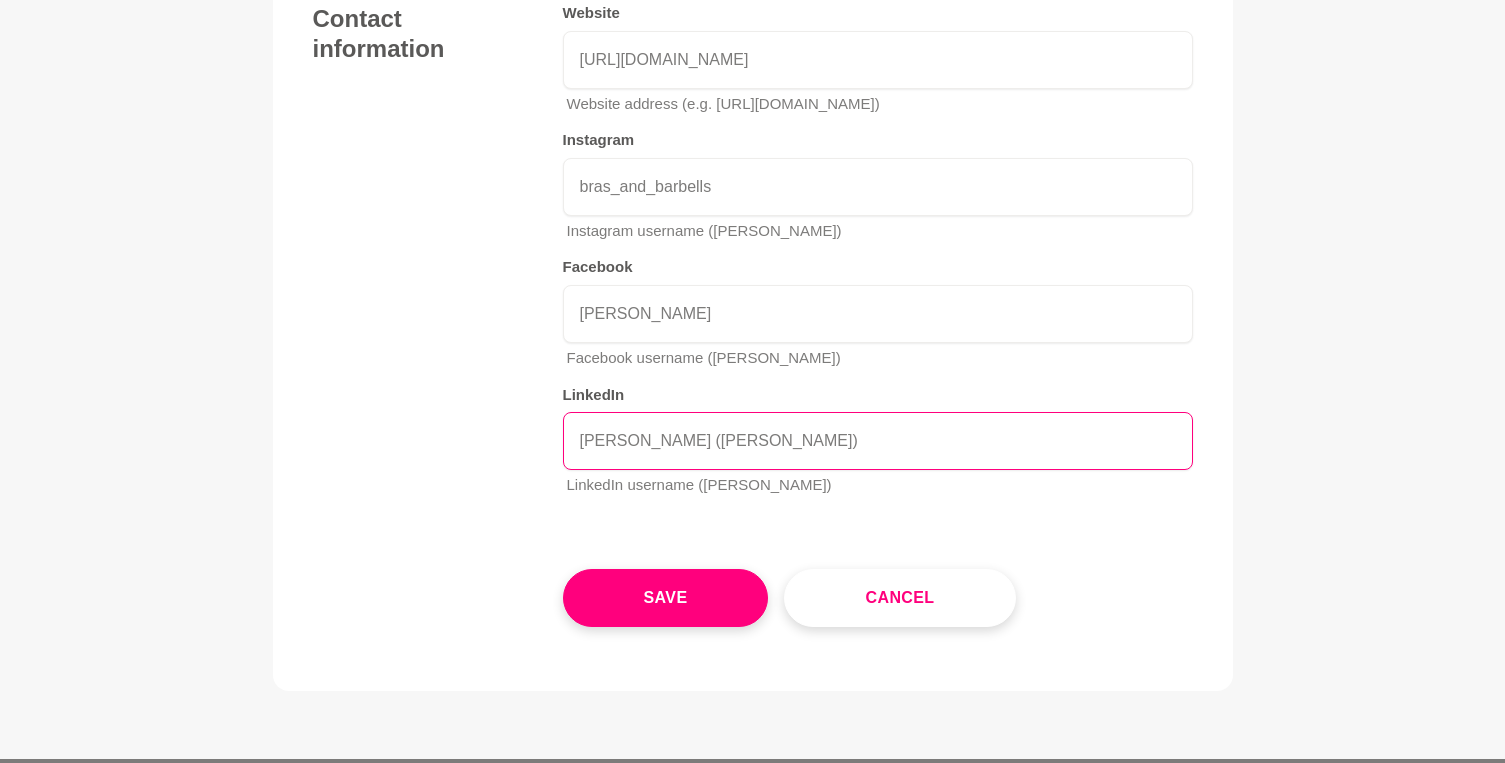 drag, startPoint x: 807, startPoint y: 445, endPoint x: 541, endPoint y: 434, distance: 266.22736 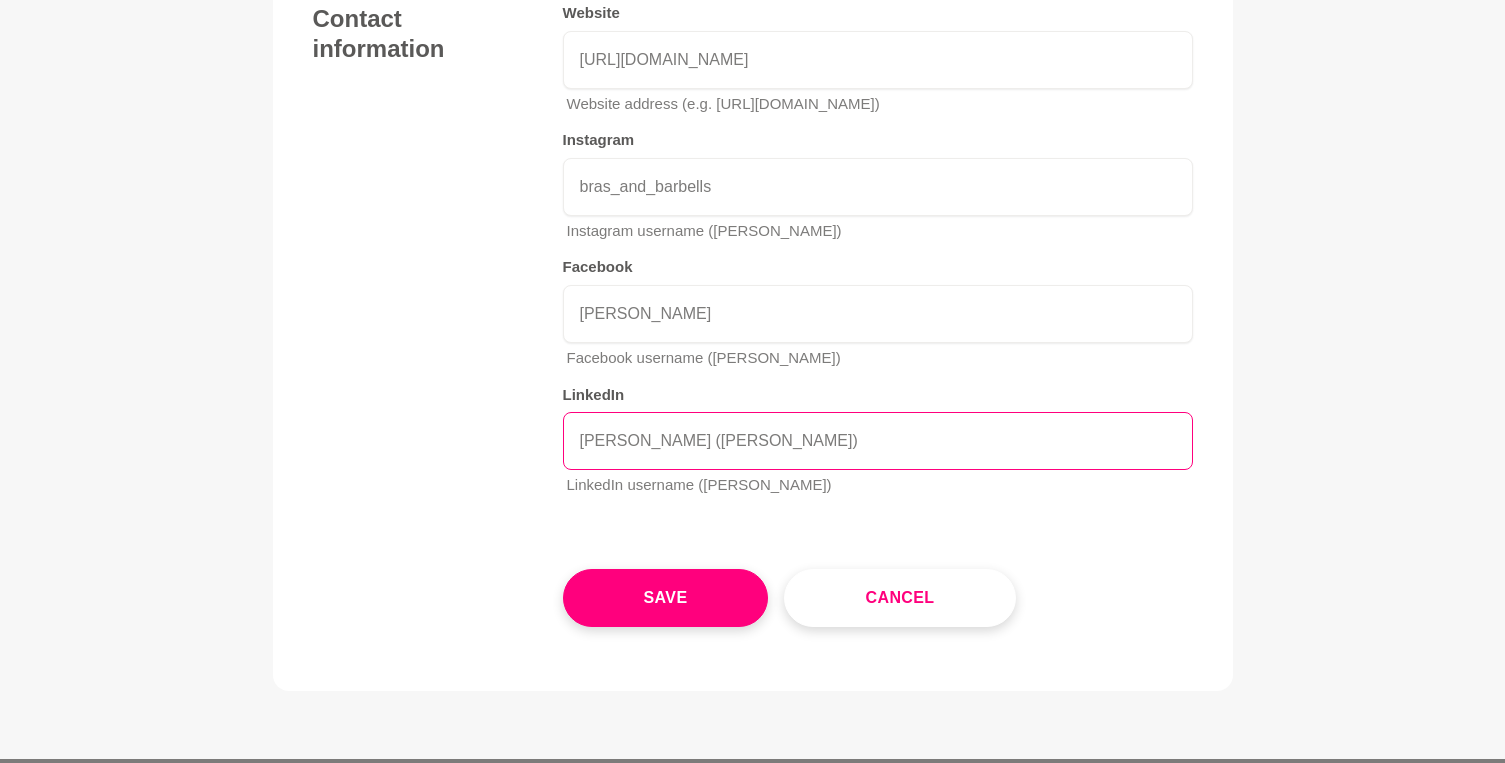click on "[PERSON_NAME] ([PERSON_NAME])" at bounding box center [878, 441] 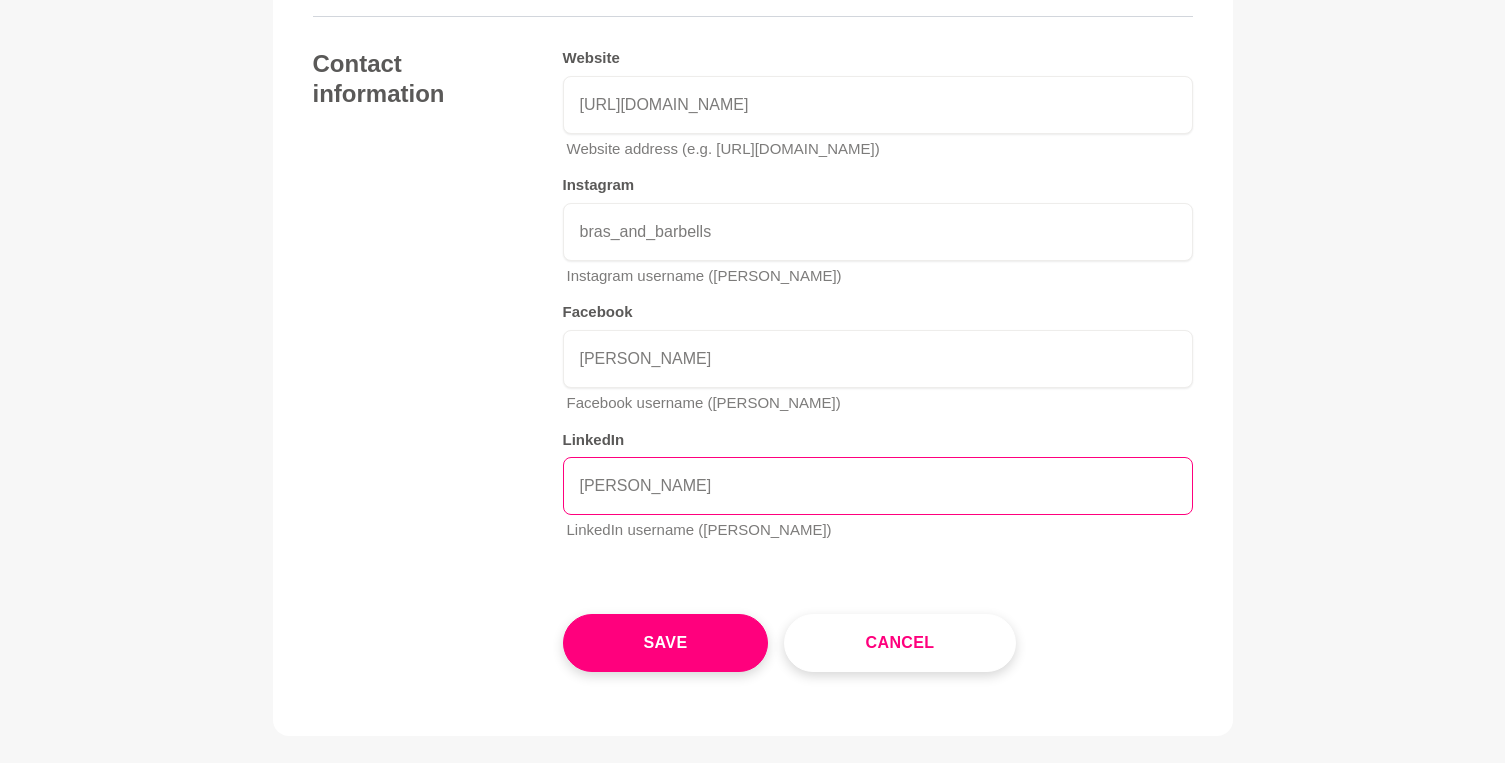 scroll, scrollTop: 3694, scrollLeft: 0, axis: vertical 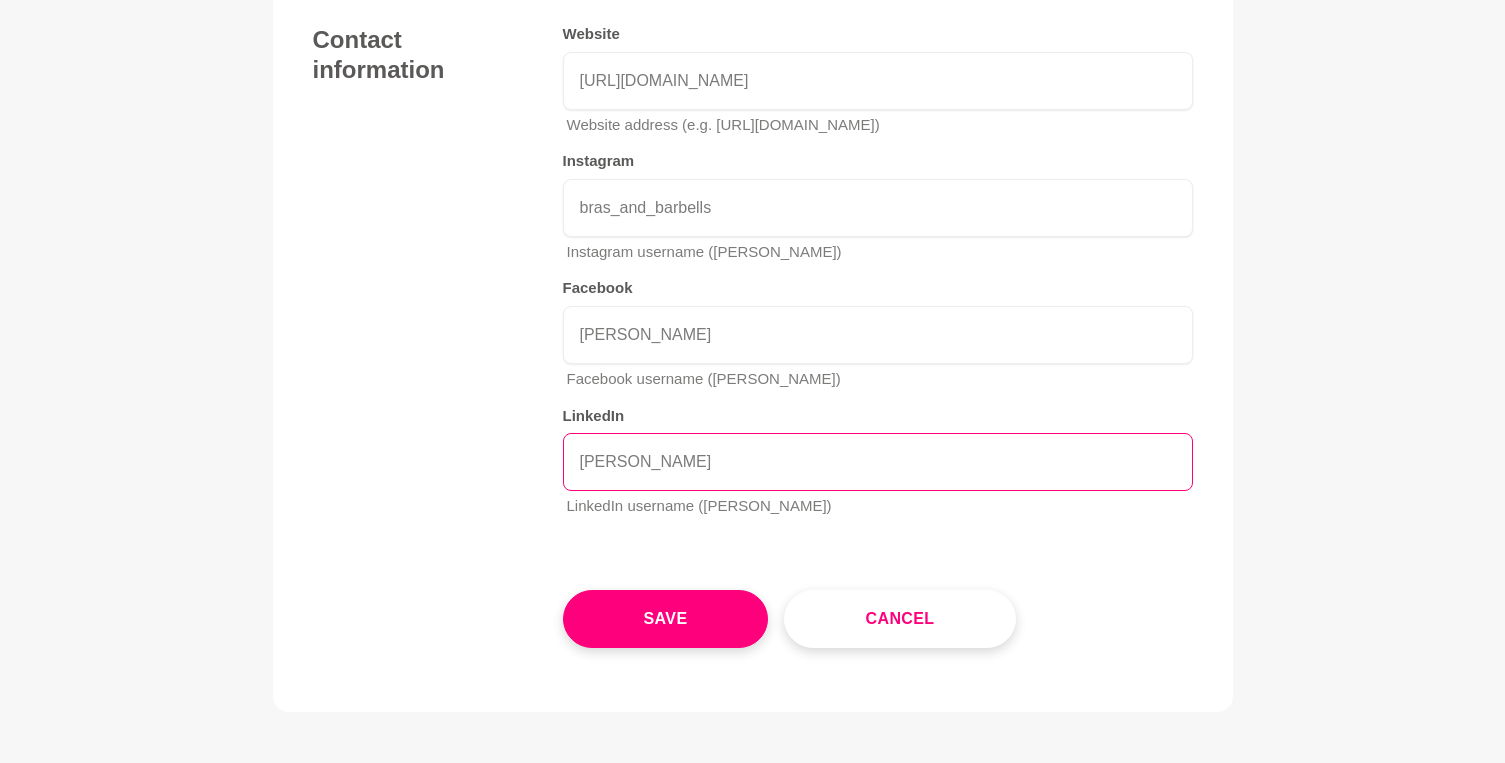 paste on "[DOMAIN_NAME][URL][PERSON_NAME]" 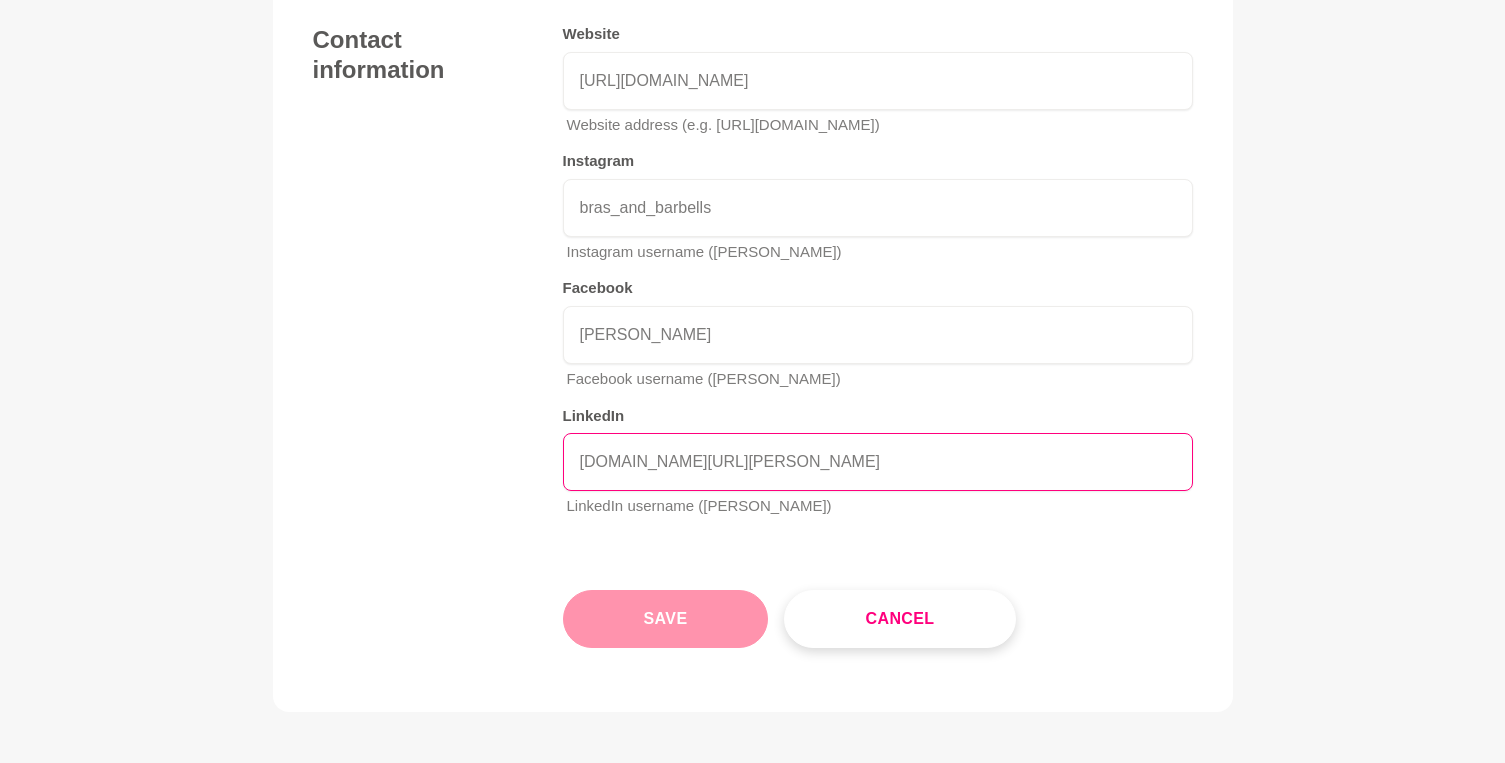 type on "[DOMAIN_NAME][URL][PERSON_NAME]" 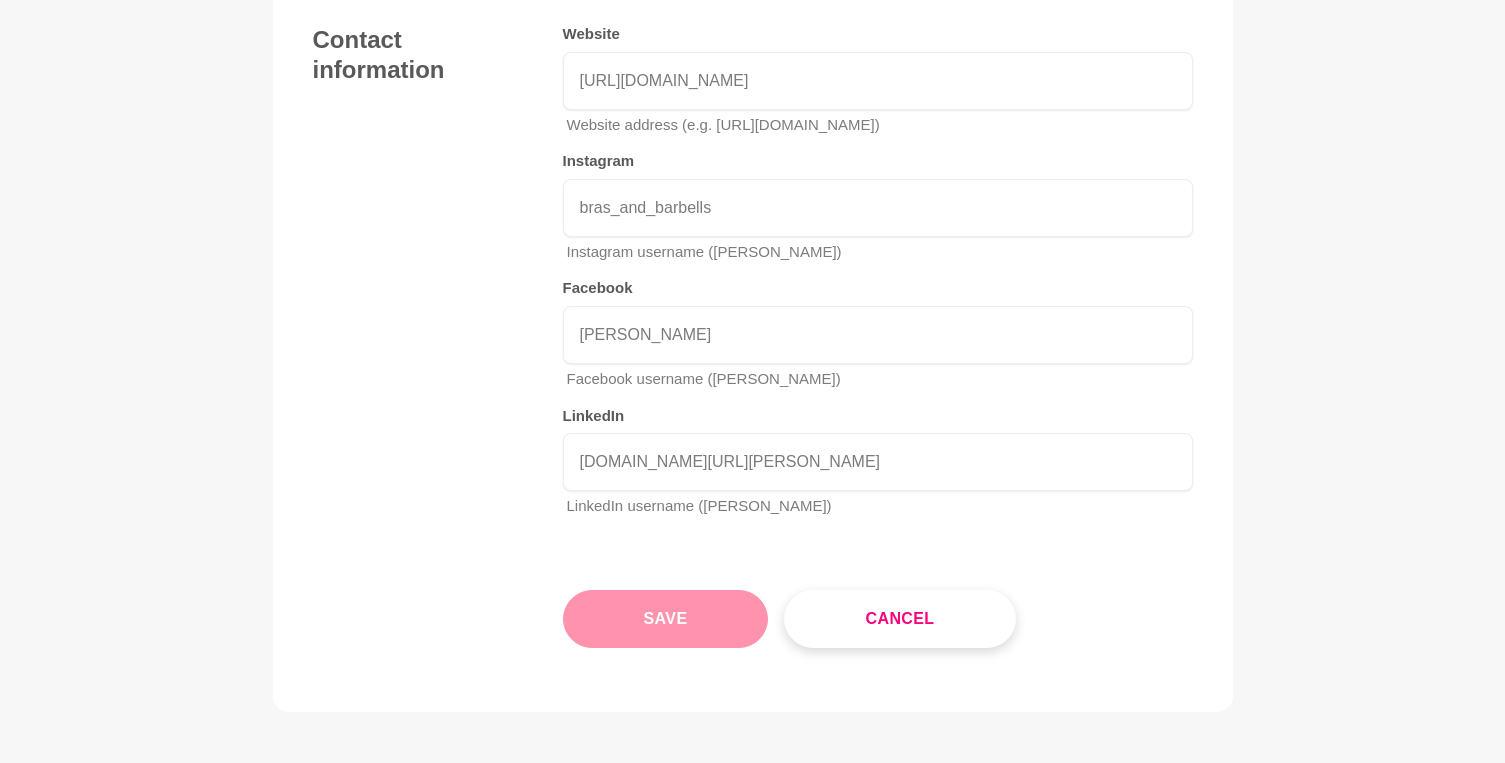 click on "Save" at bounding box center (666, 619) 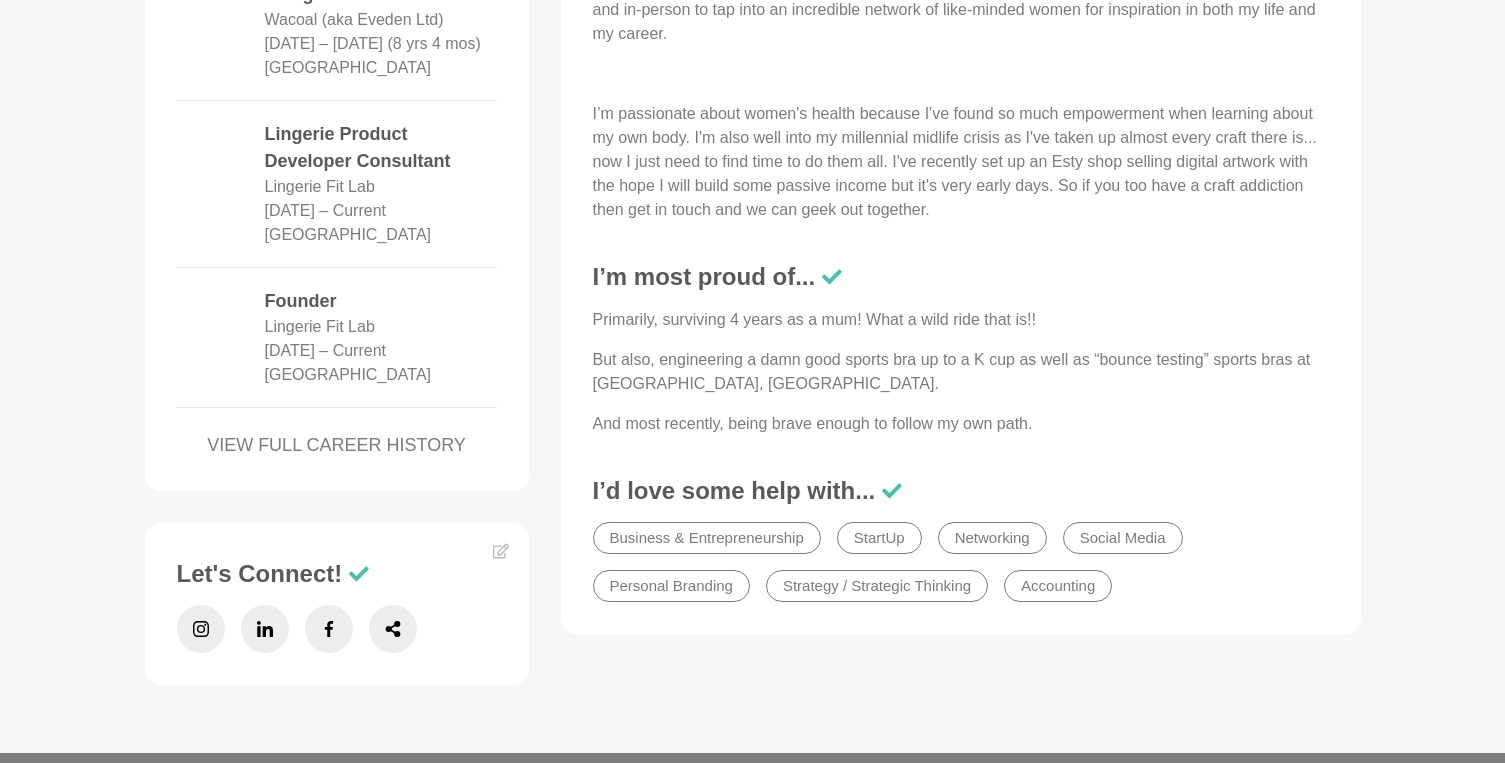 scroll, scrollTop: 1709, scrollLeft: 0, axis: vertical 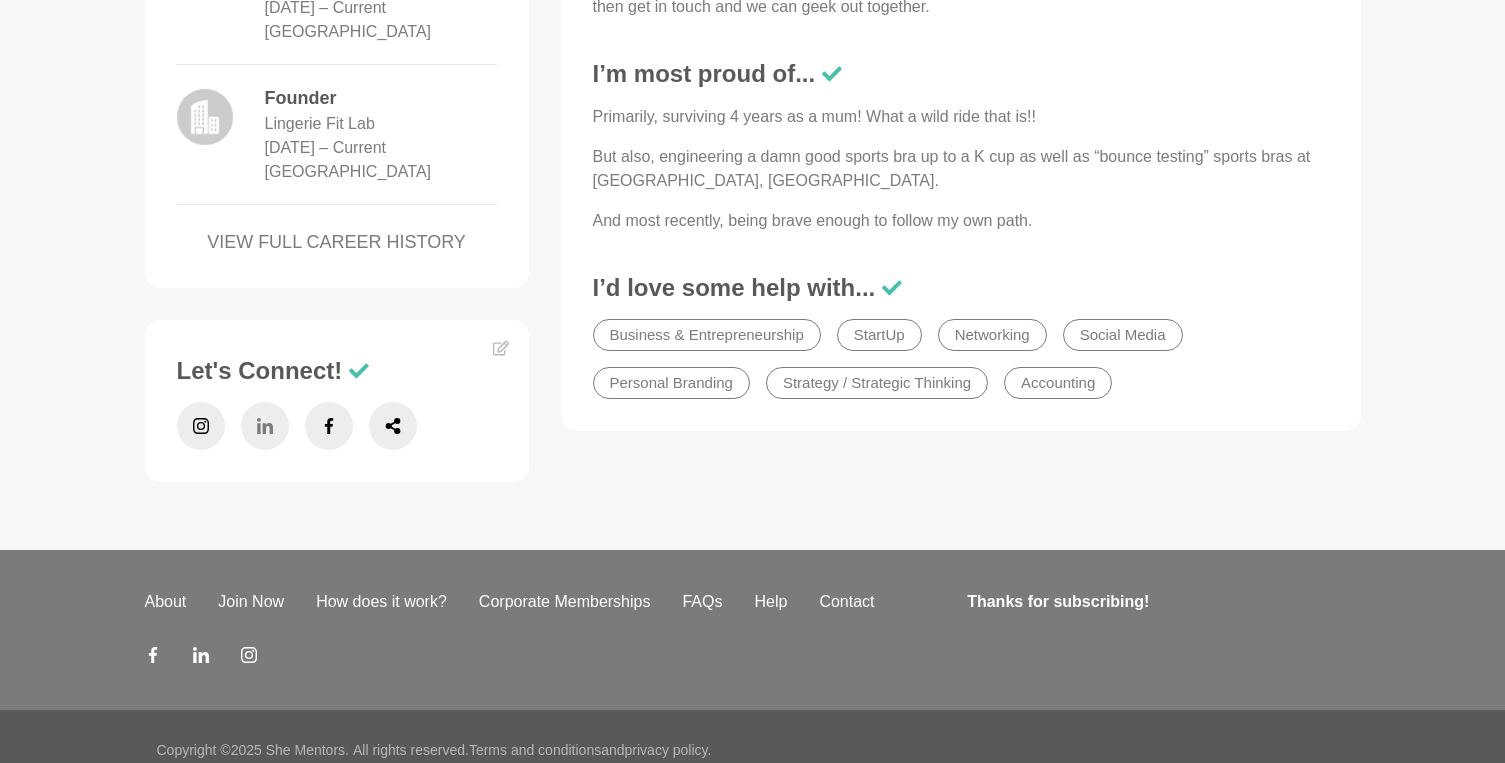 click 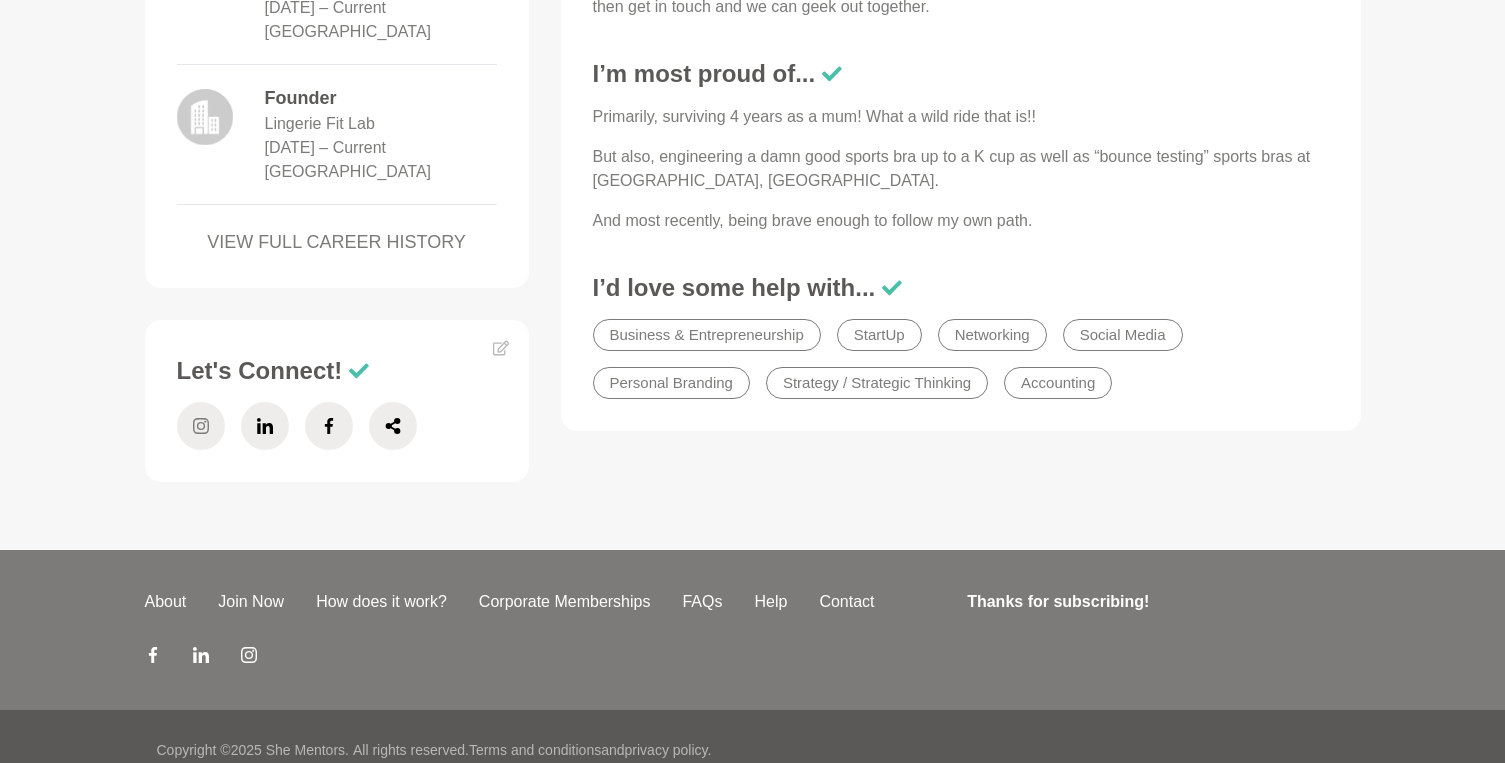 click at bounding box center [201, 426] 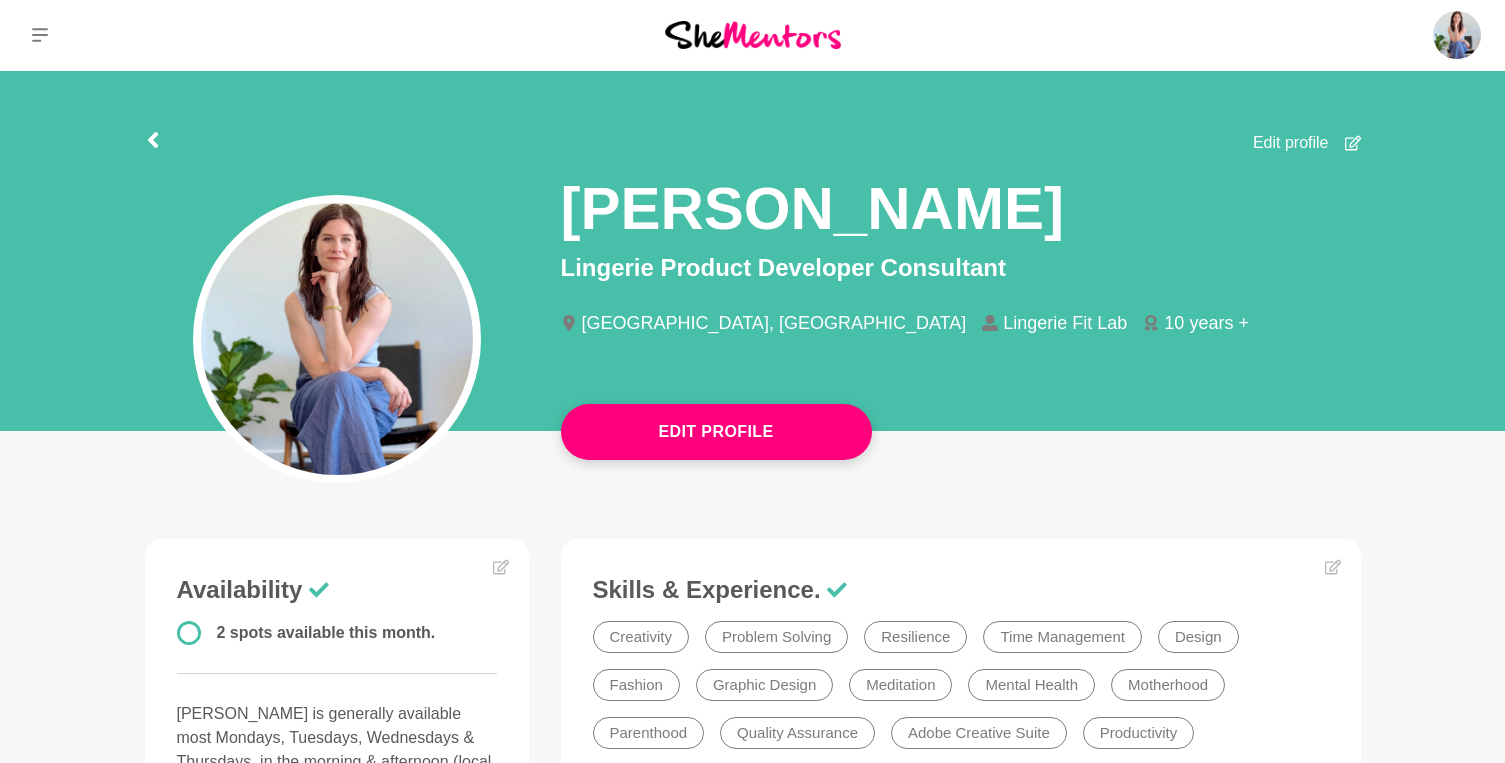 scroll, scrollTop: 0, scrollLeft: 0, axis: both 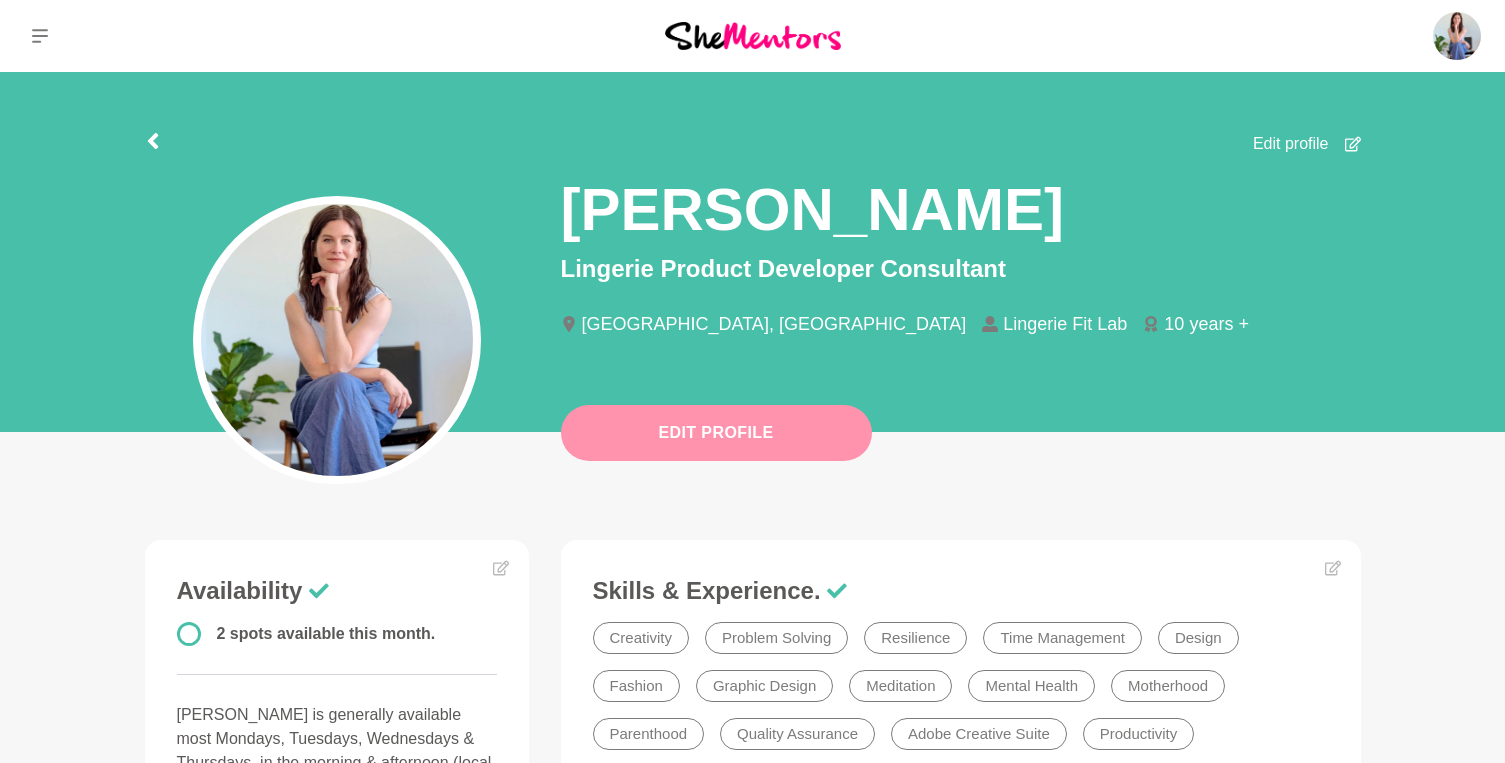 click on "Edit Profile" at bounding box center (716, 433) 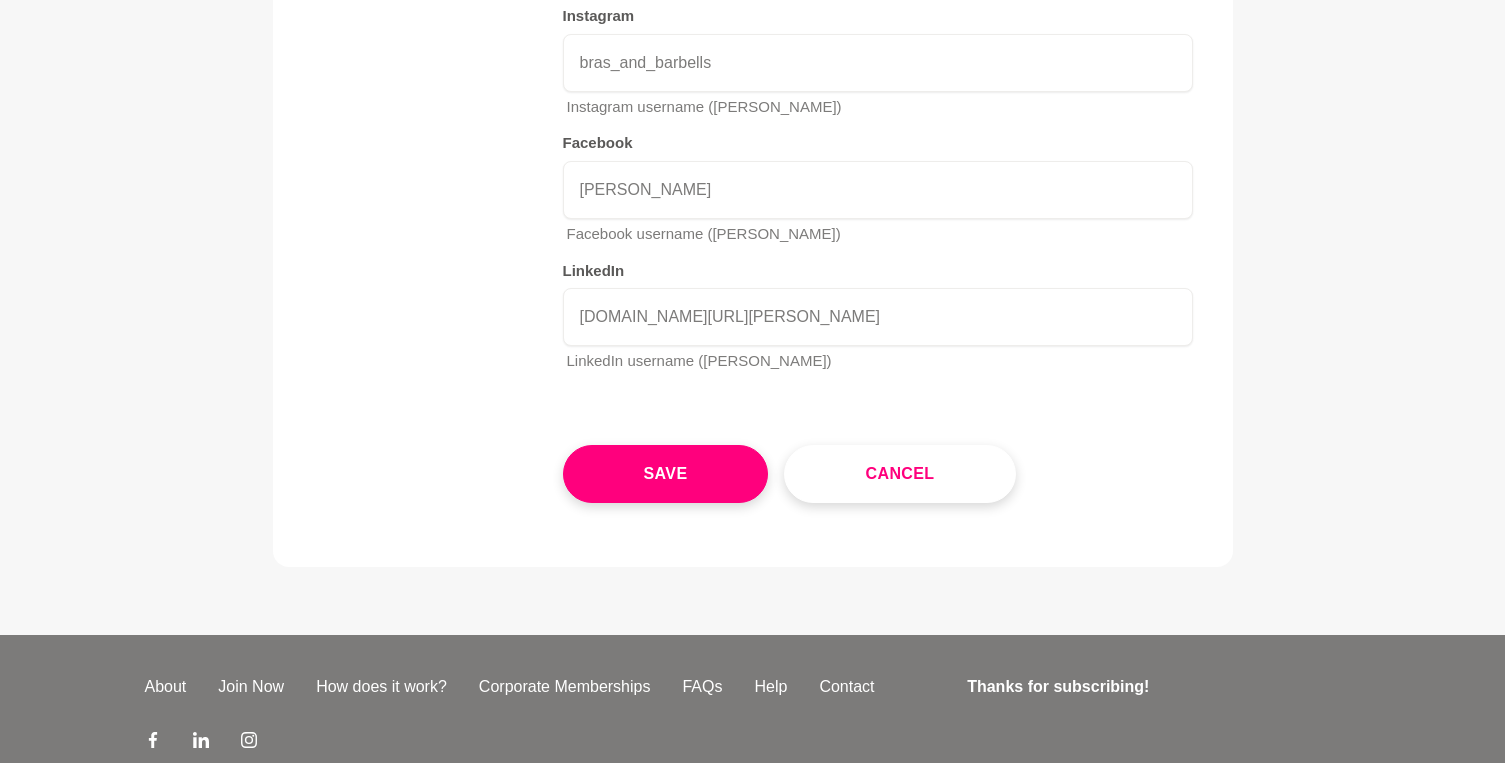 scroll, scrollTop: 3847, scrollLeft: 0, axis: vertical 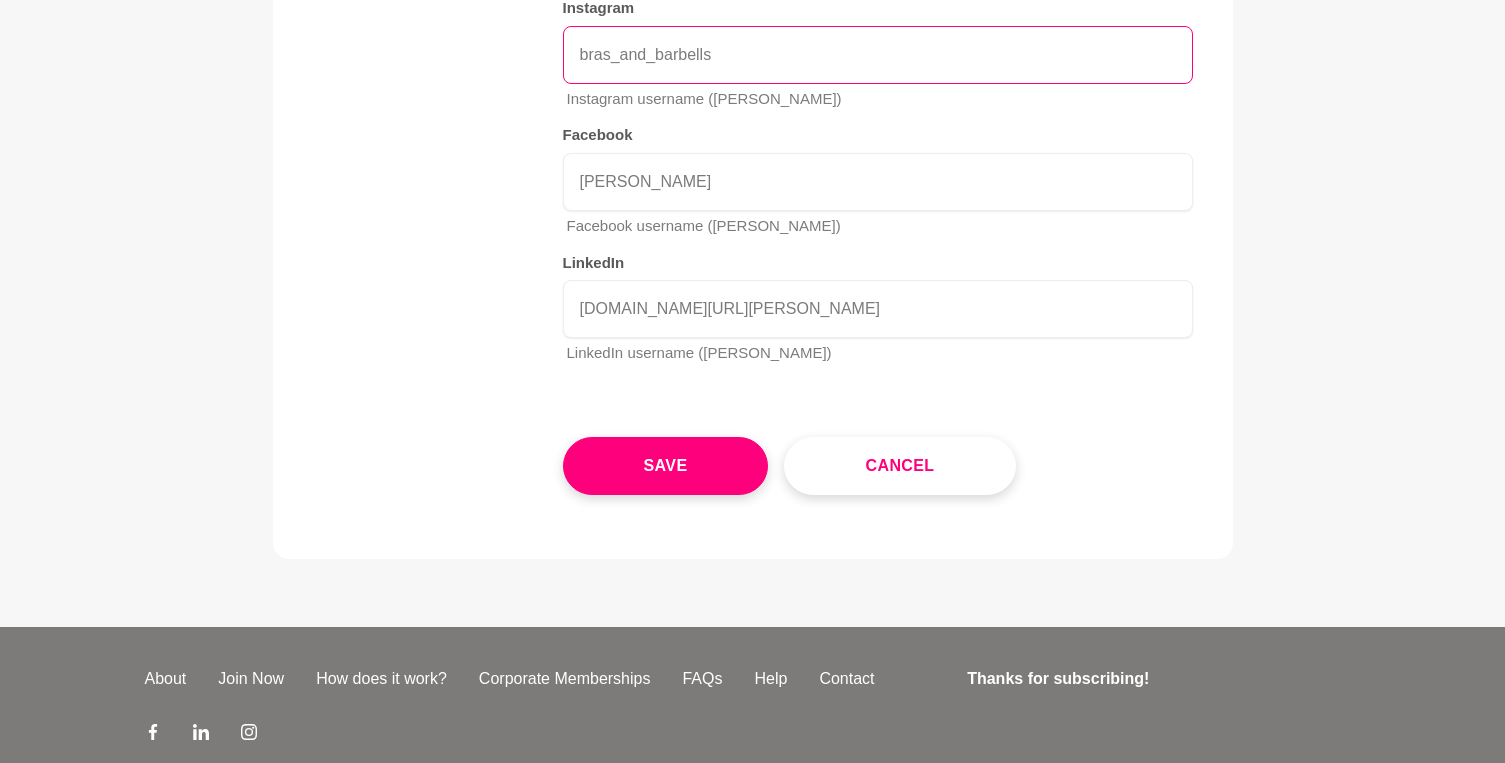 click on "bras_and_barbells" at bounding box center [878, 55] 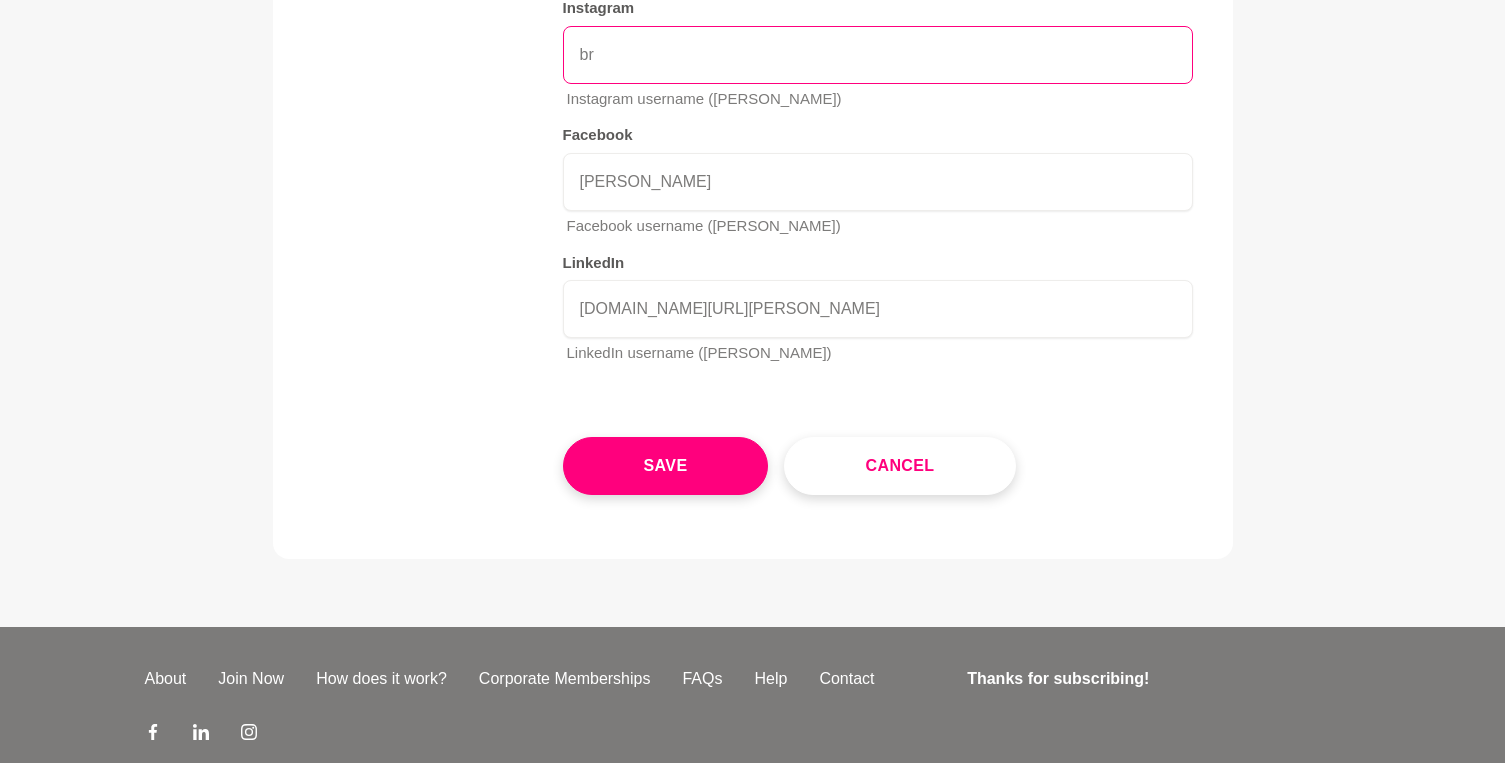 type on "b" 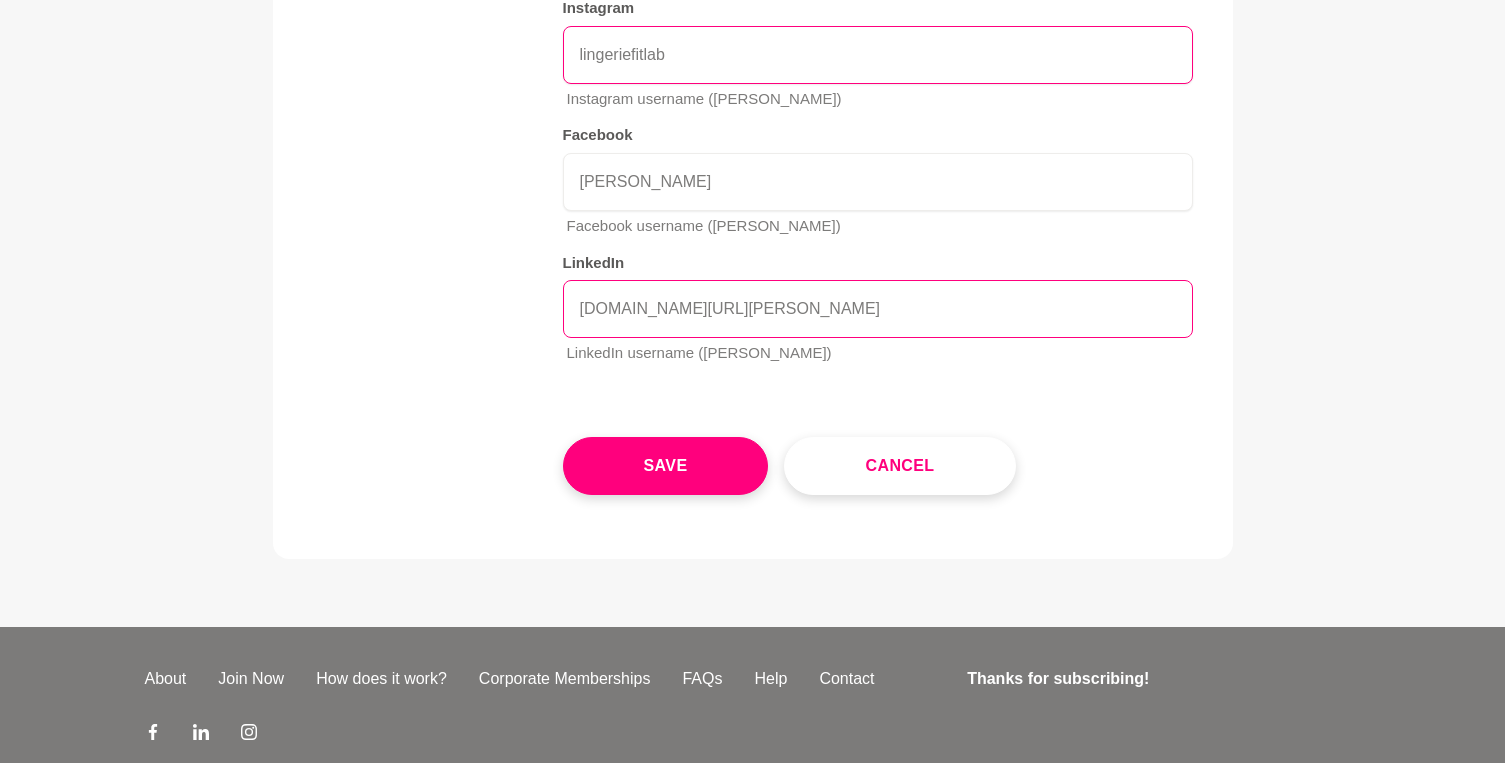 type on "lingeriefitlab" 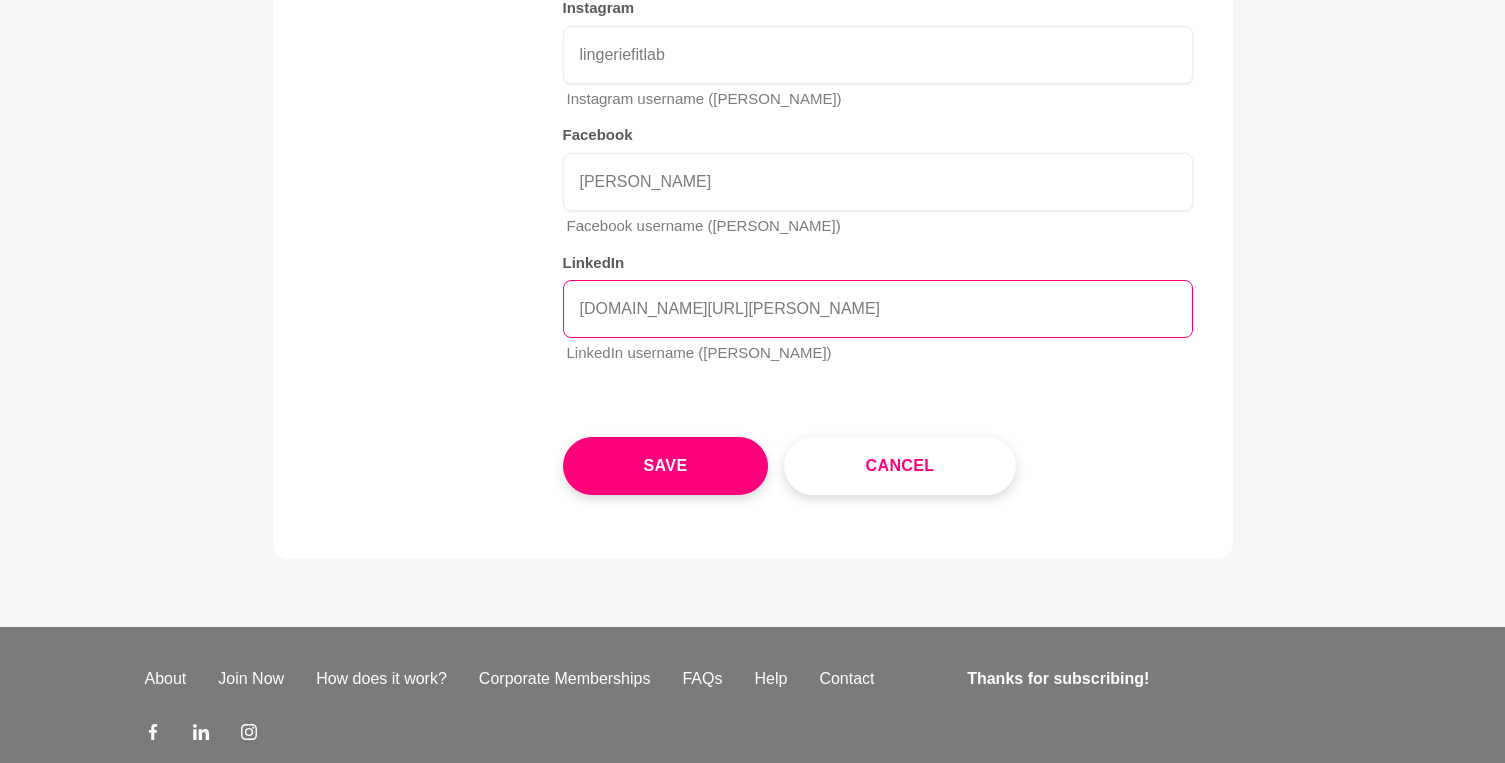 drag, startPoint x: 941, startPoint y: 307, endPoint x: 563, endPoint y: 301, distance: 378.0476 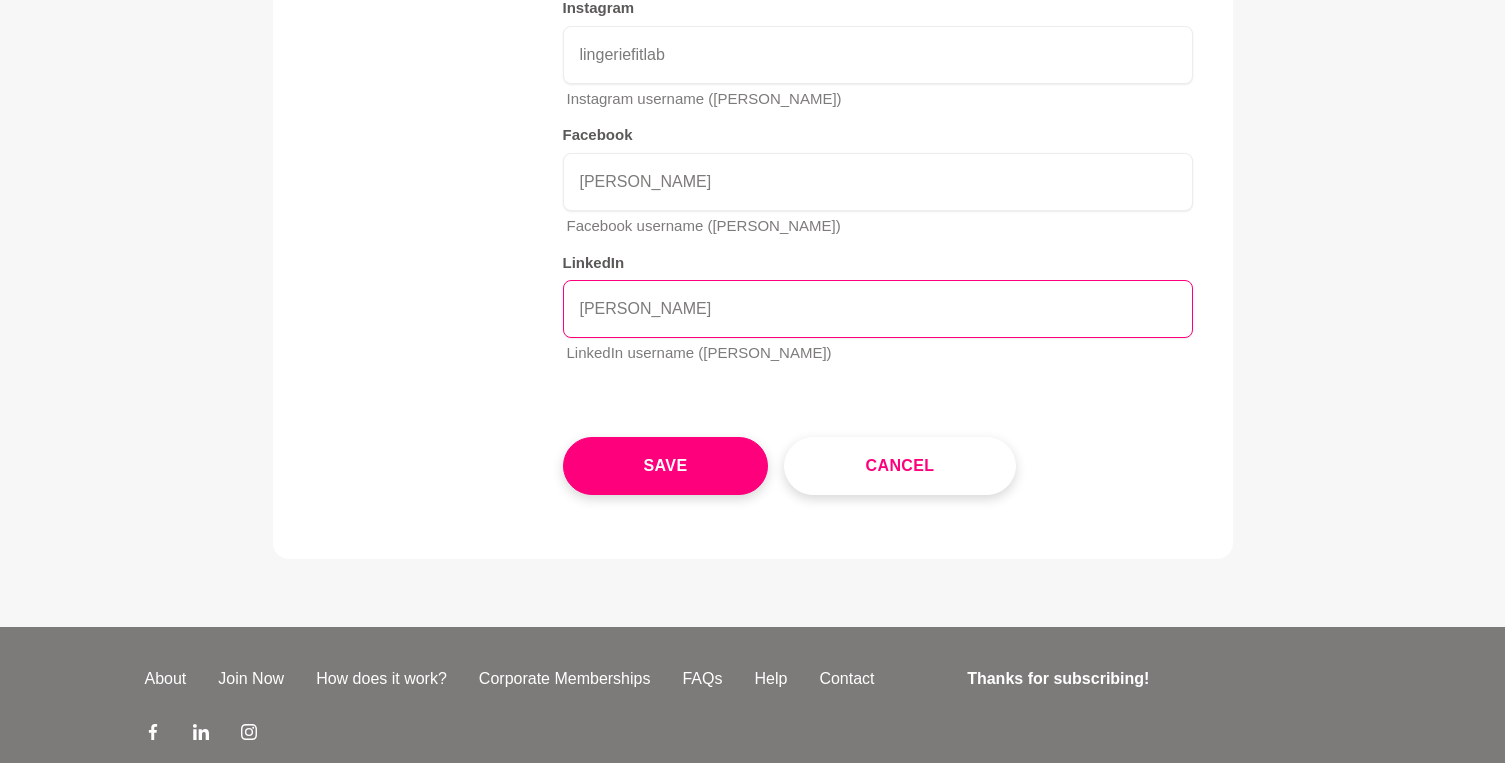 type on "[PERSON_NAME]" 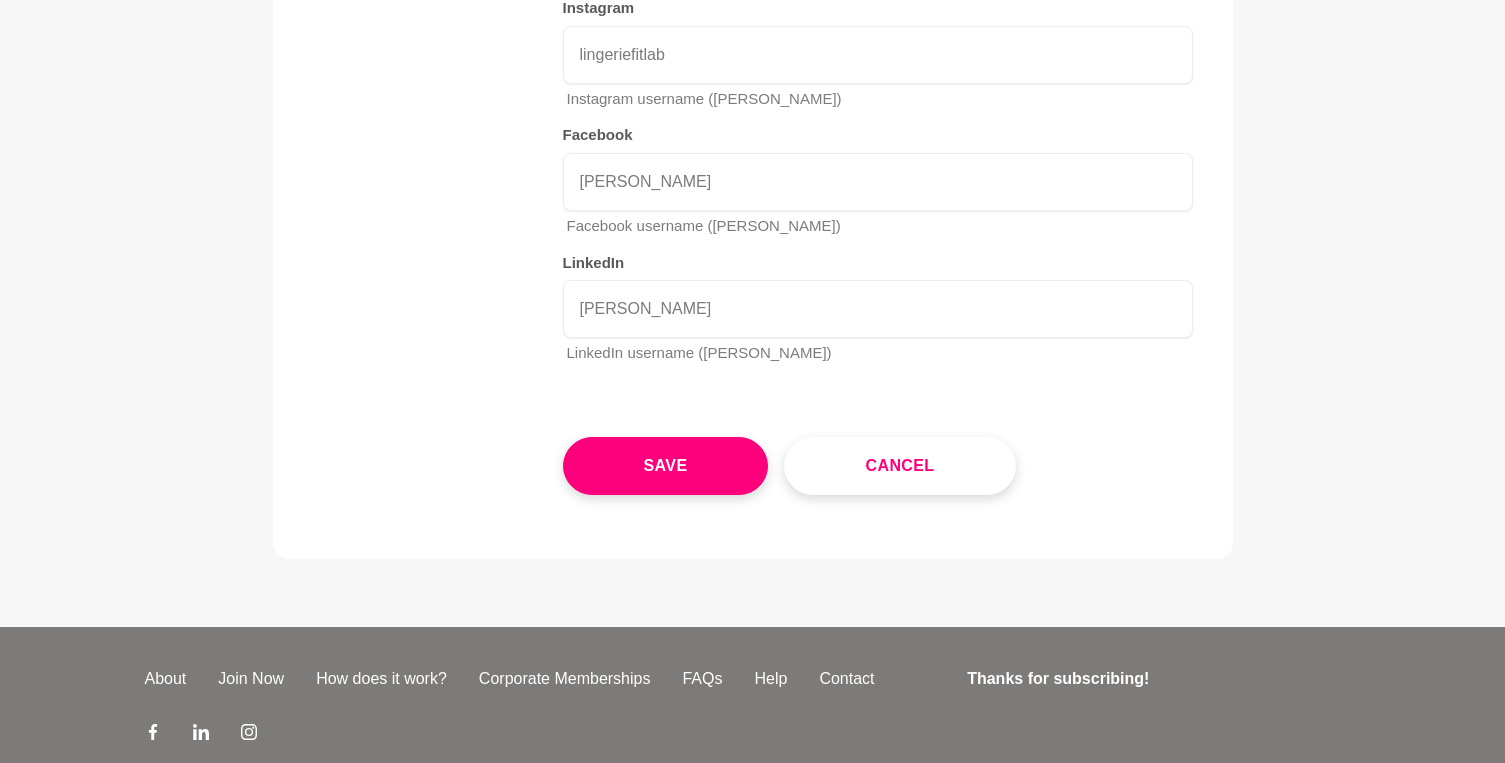 click on "Contact information Website [URL][DOMAIN_NAME] Website address (e.g. [URL][DOMAIN_NAME]) Instagram lingeriefitlab Instagram username (e.g. shementors) Facebook [PERSON_NAME] Facebook username ([PERSON_NAME]) LinkedIn [PERSON_NAME] LinkedIn username (e.g. shementors)" at bounding box center (753, 126) 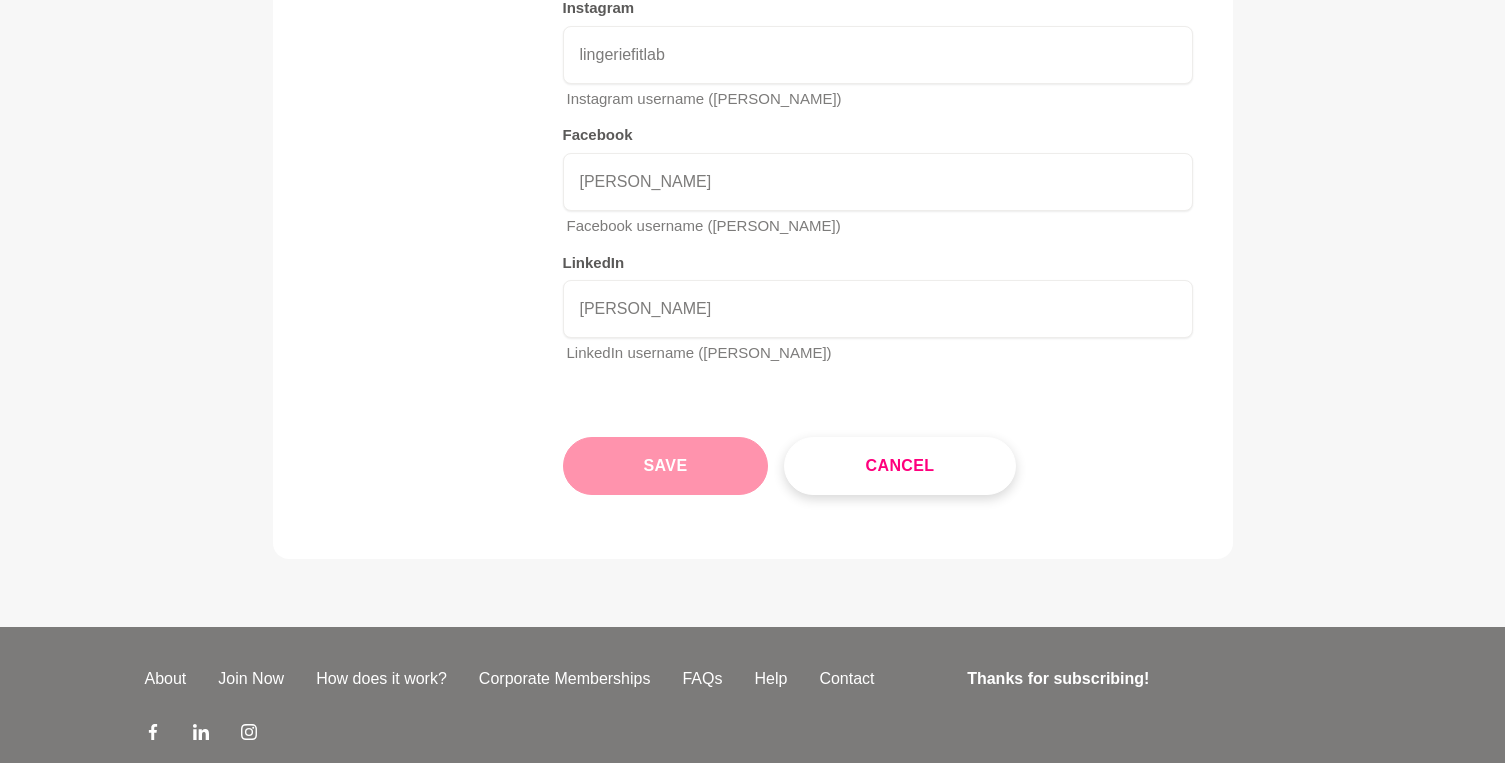 click on "Save" at bounding box center [666, 466] 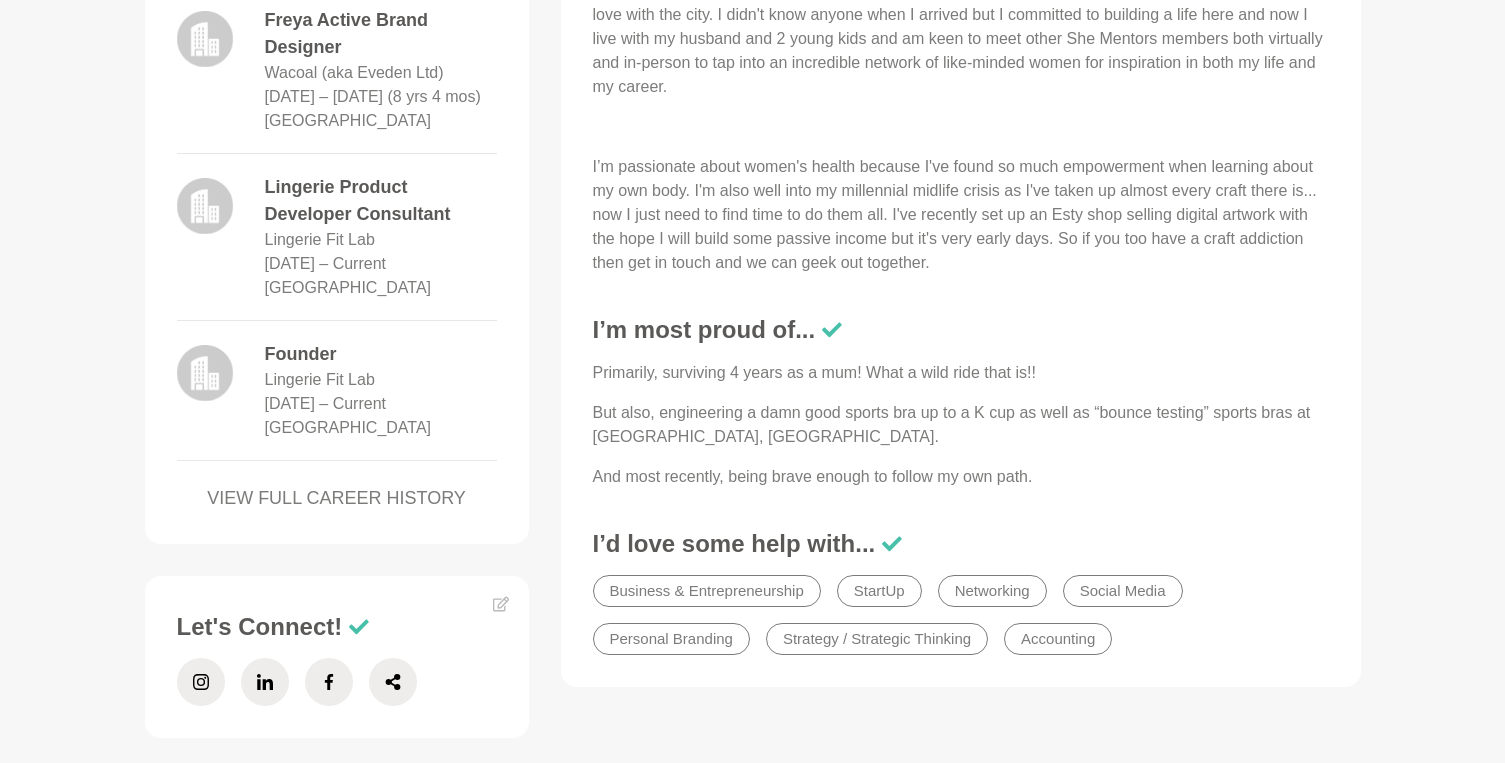 scroll, scrollTop: 1709, scrollLeft: 0, axis: vertical 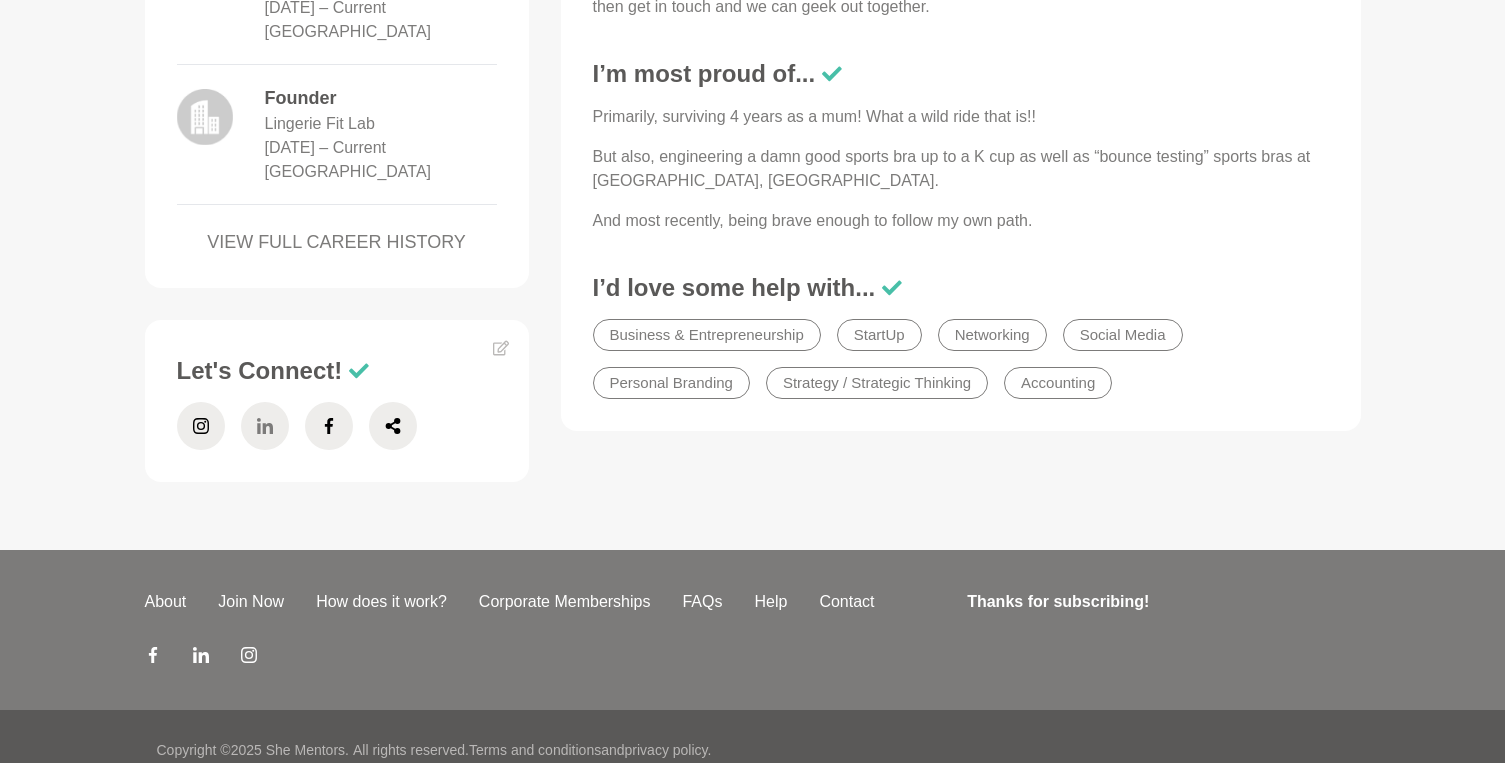 click at bounding box center (265, 426) 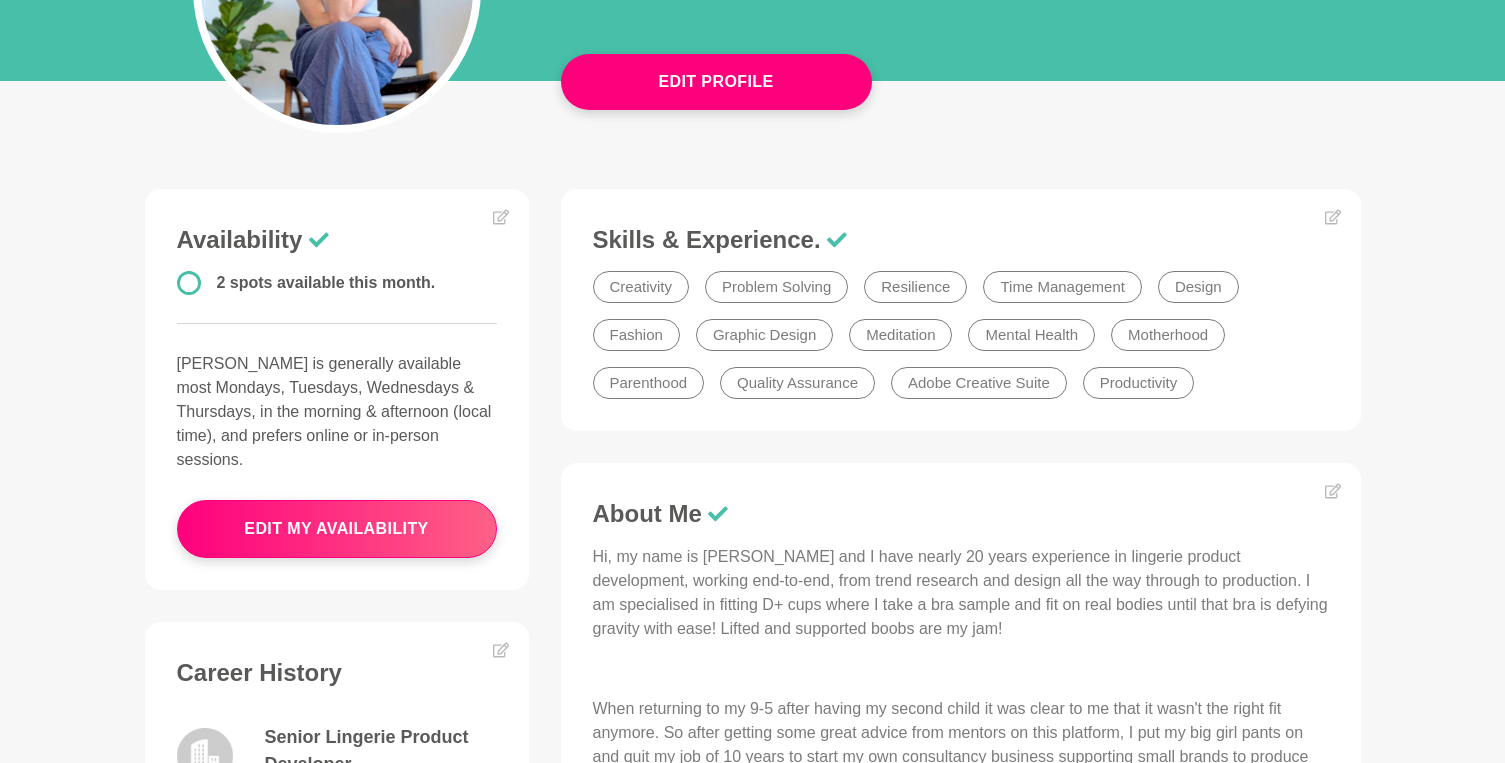 scroll, scrollTop: 0, scrollLeft: 0, axis: both 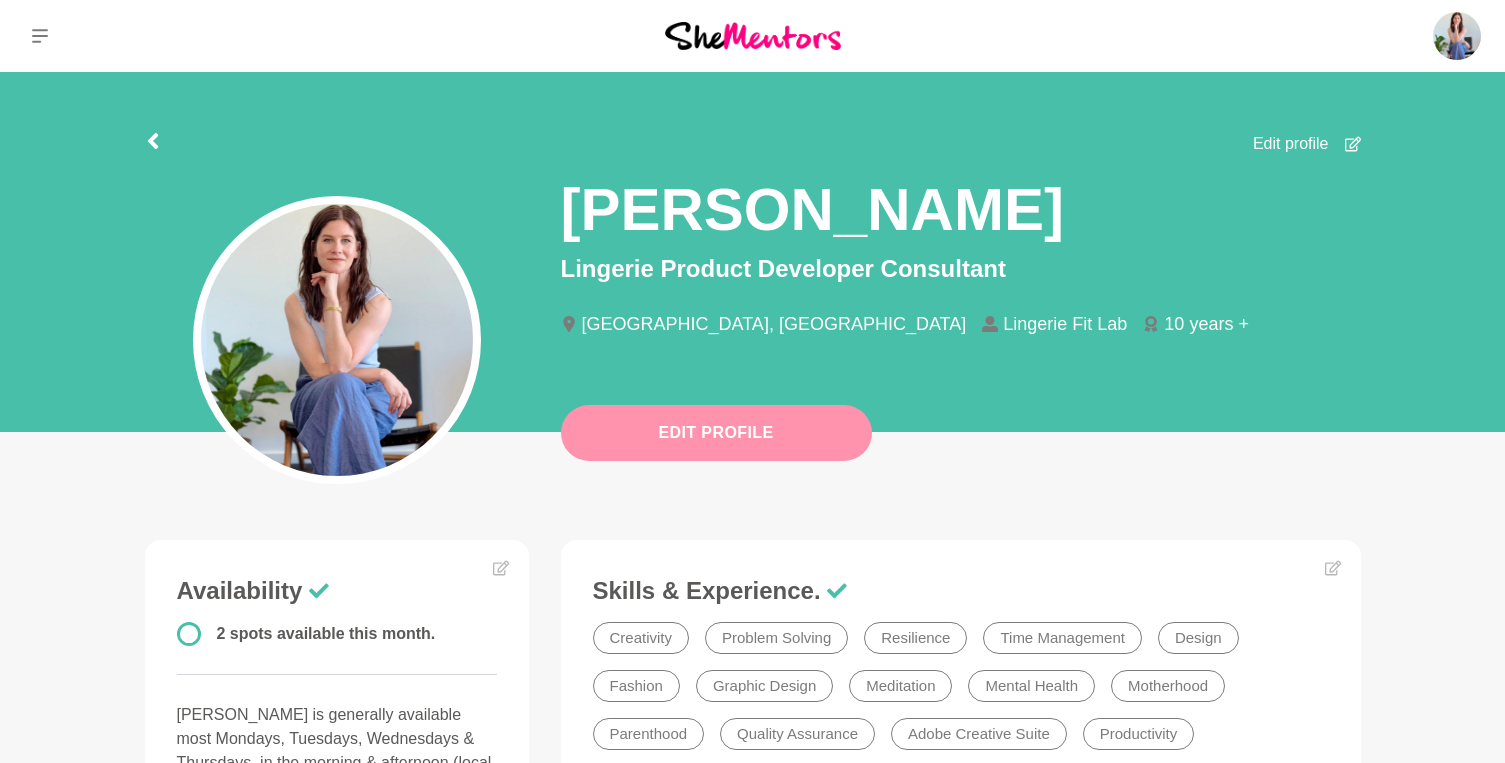 click on "Edit Profile" at bounding box center [716, 433] 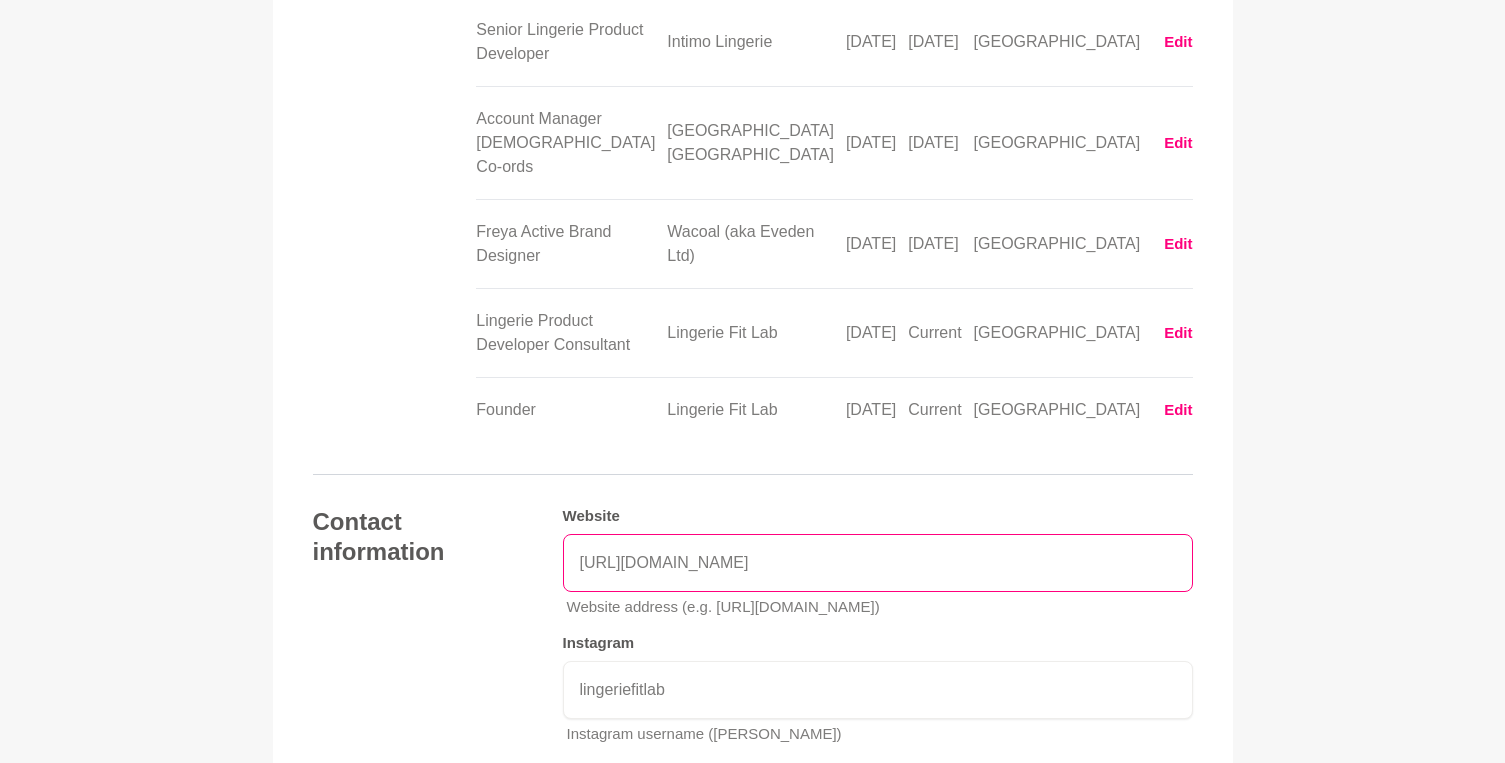 scroll, scrollTop: 3951, scrollLeft: 0, axis: vertical 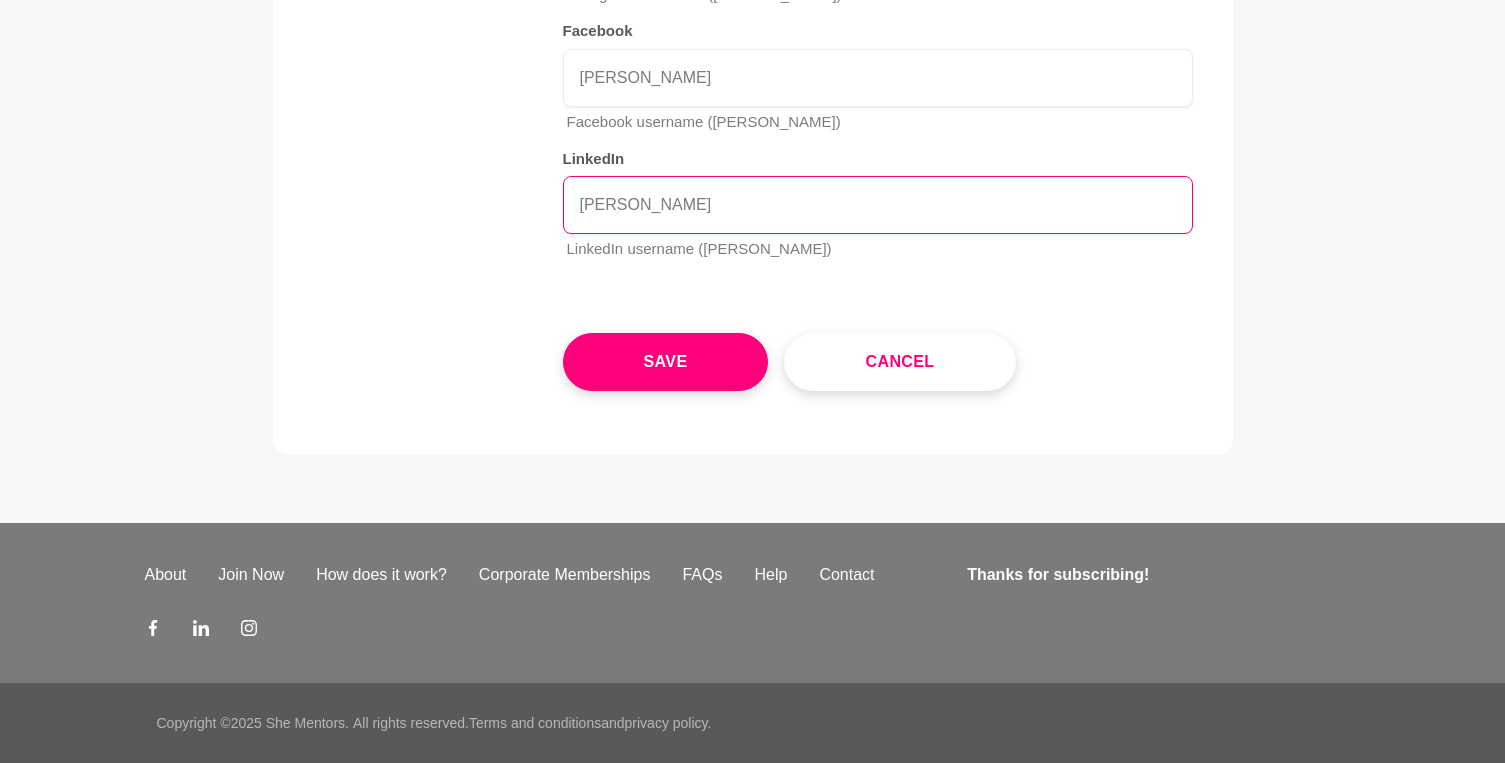 drag, startPoint x: 745, startPoint y: 218, endPoint x: 549, endPoint y: 209, distance: 196.20653 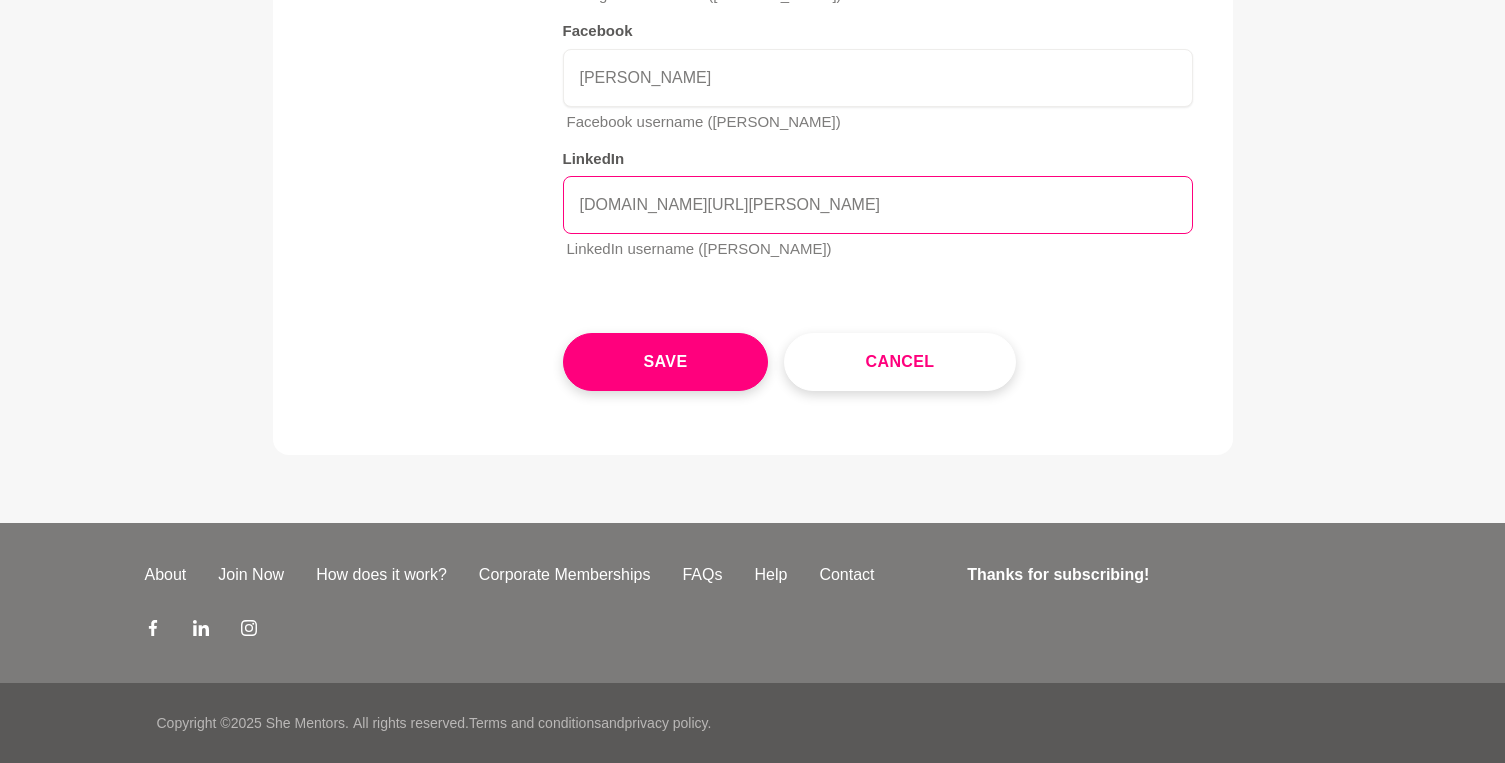 click on "[DOMAIN_NAME][URL][PERSON_NAME]" at bounding box center [878, 205] 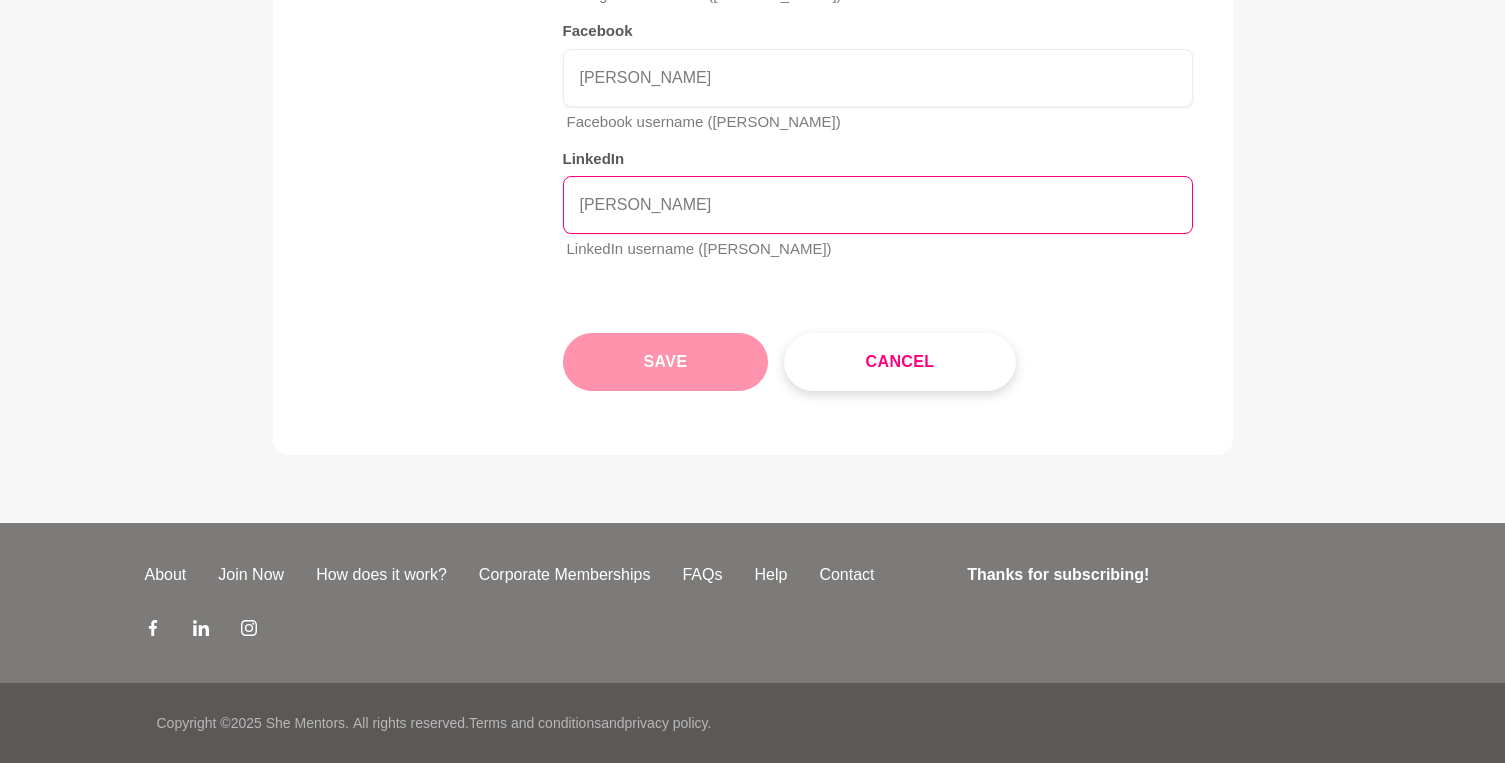 type on "[PERSON_NAME]" 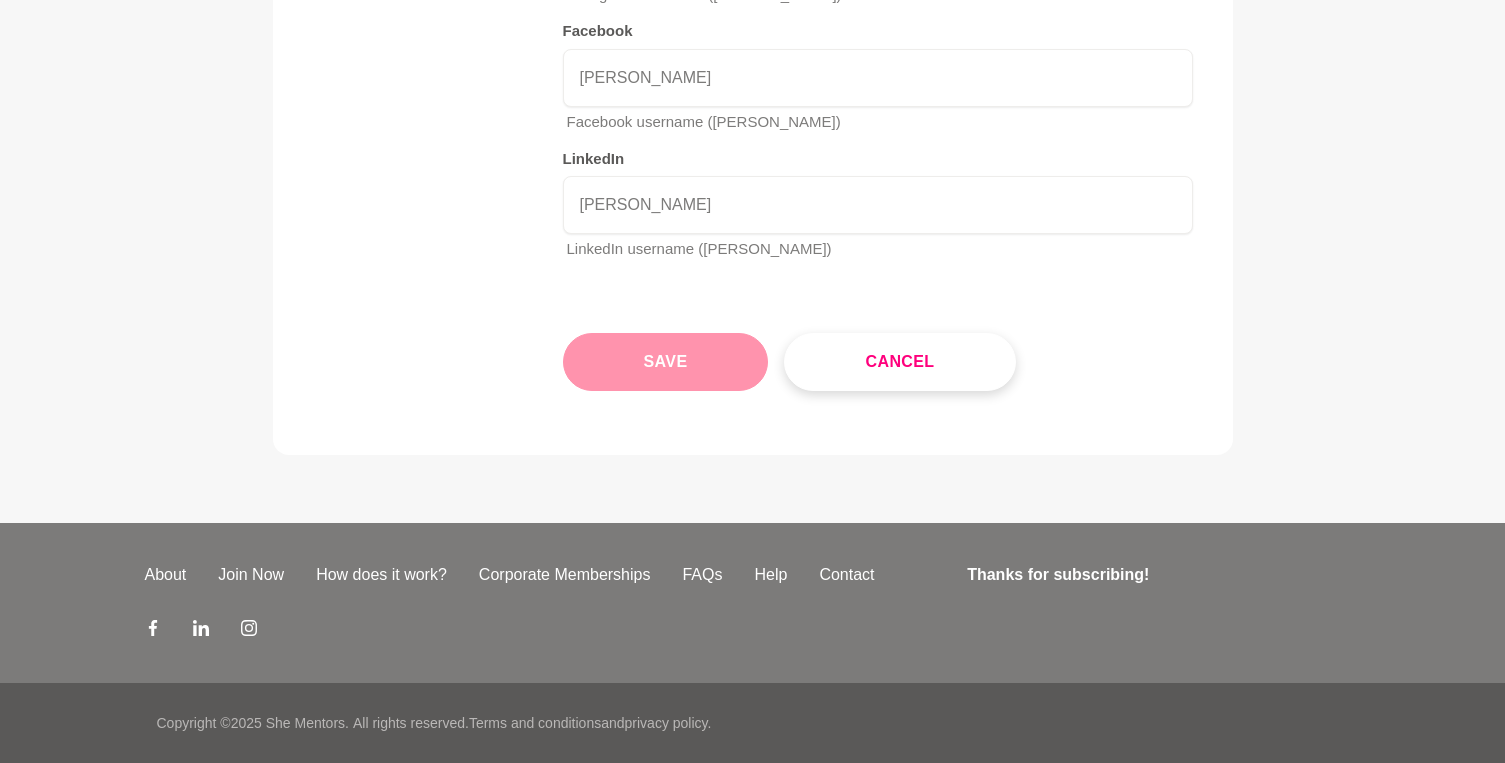 click on "Save" at bounding box center (666, 362) 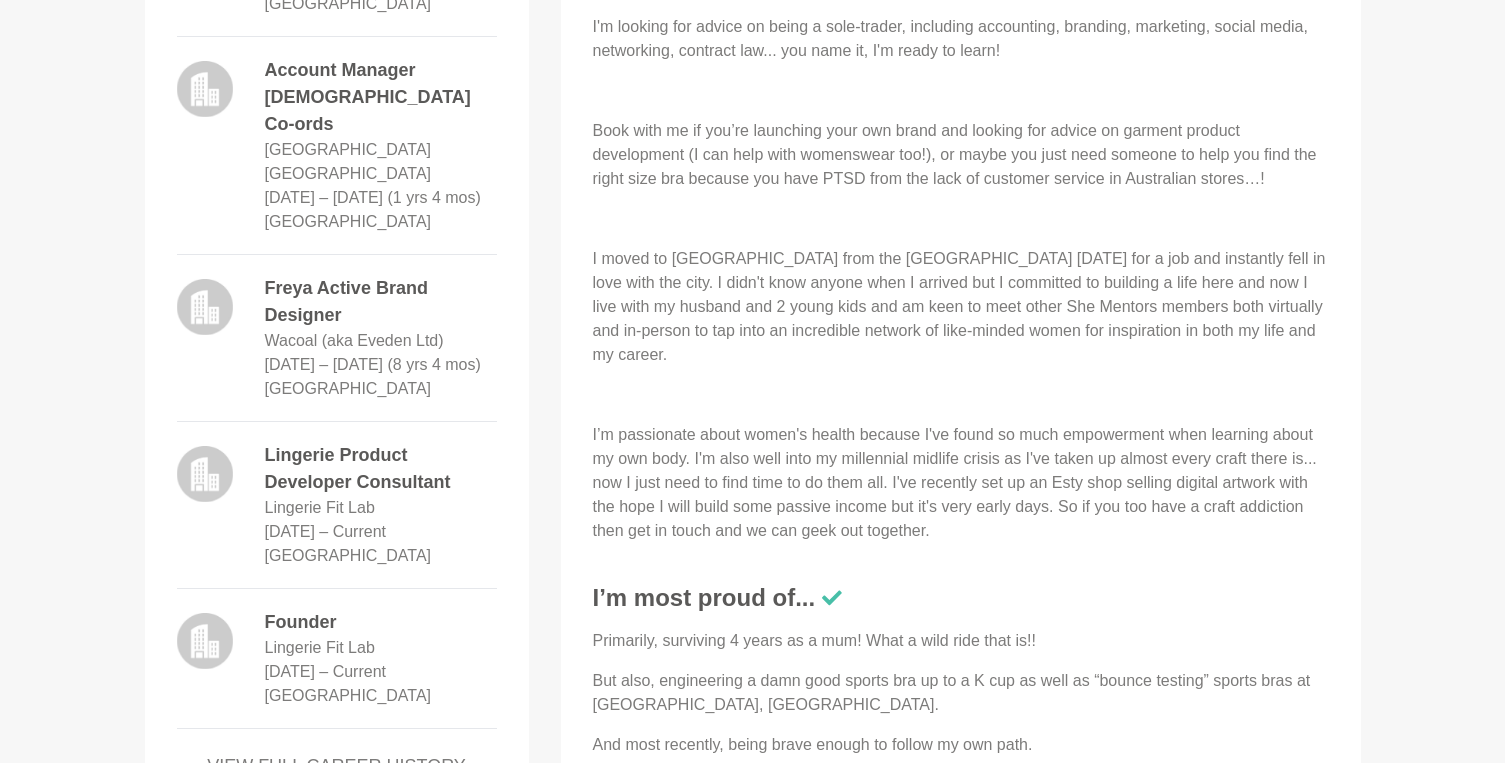 scroll, scrollTop: 1709, scrollLeft: 0, axis: vertical 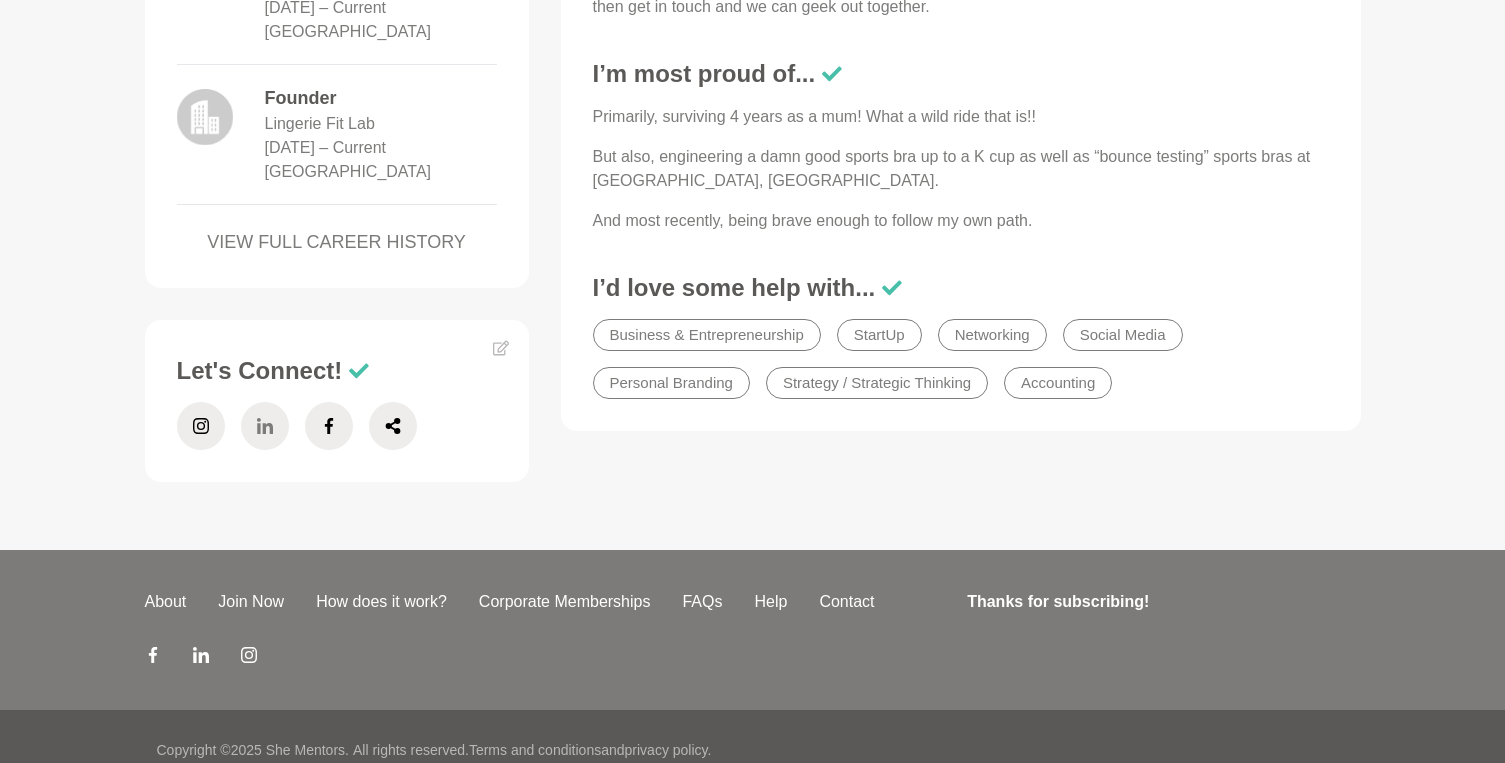 click 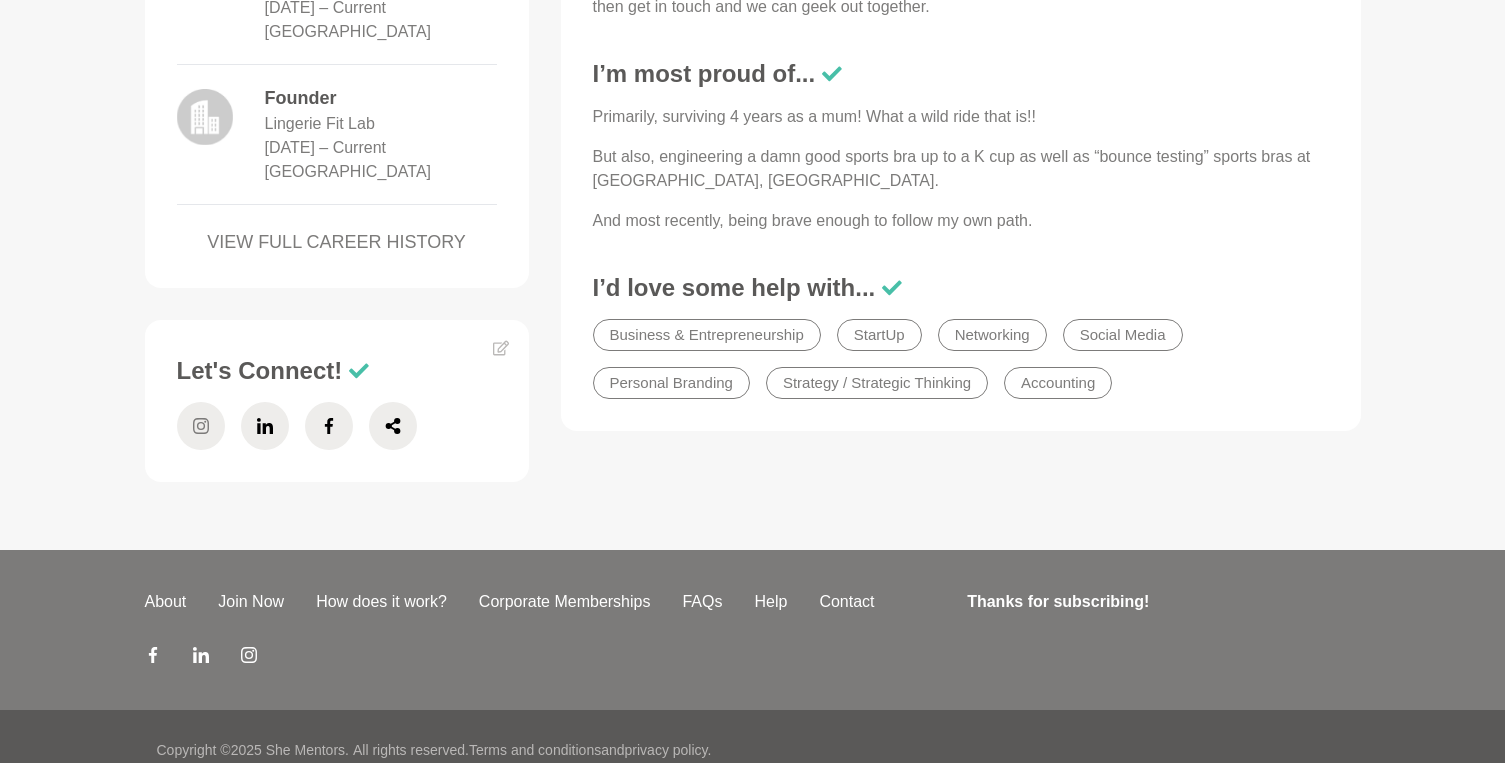 click 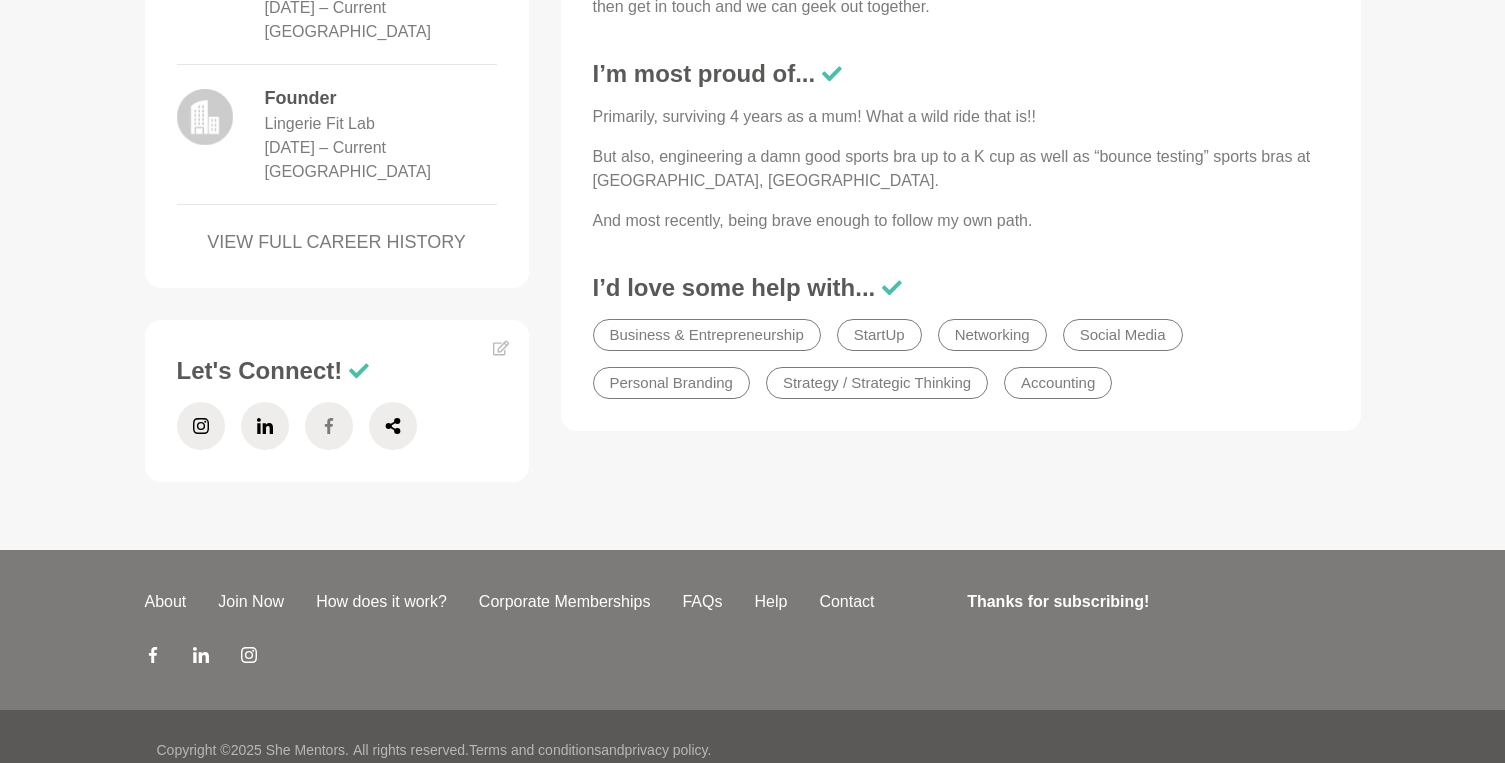 click at bounding box center (329, 426) 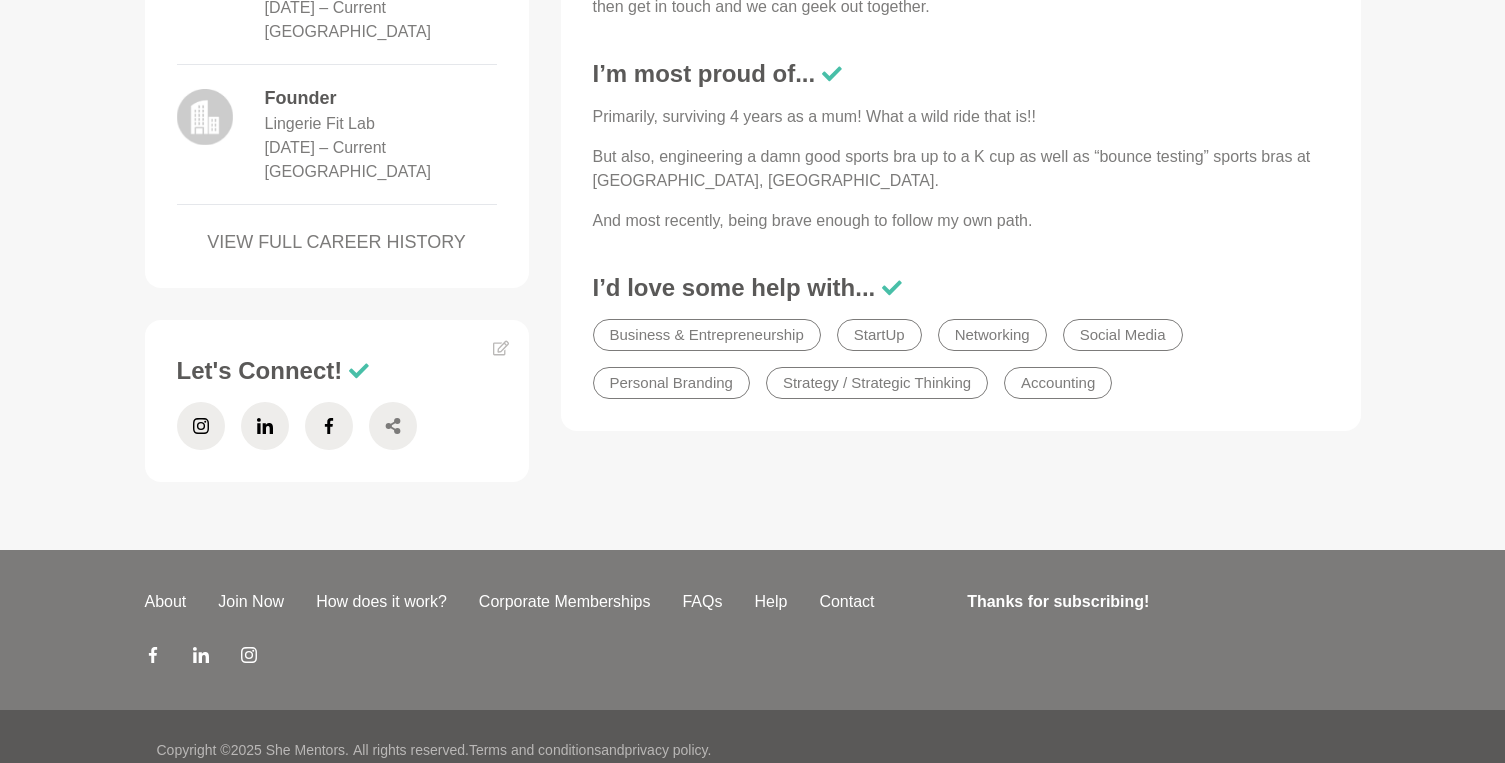 click 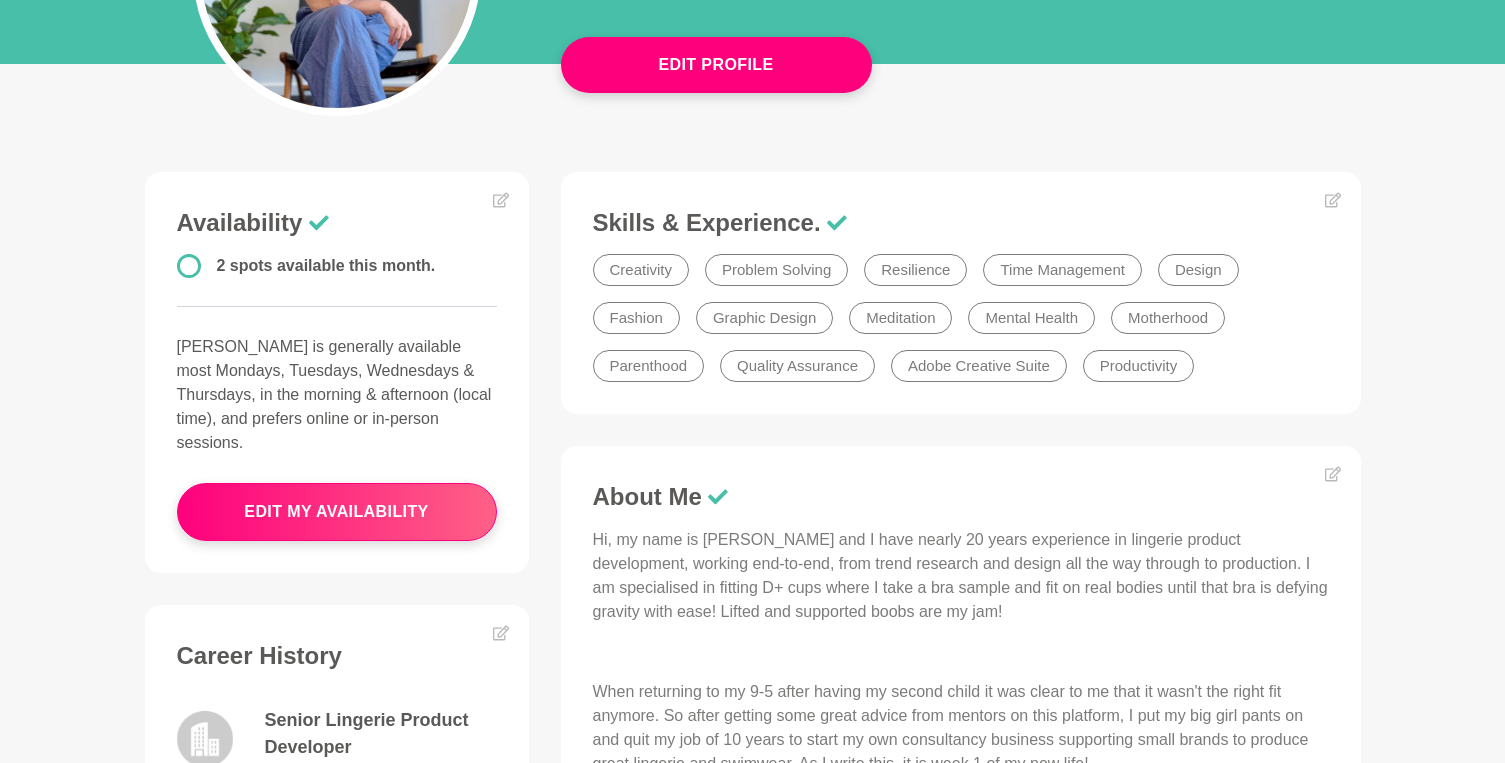 scroll, scrollTop: 355, scrollLeft: 0, axis: vertical 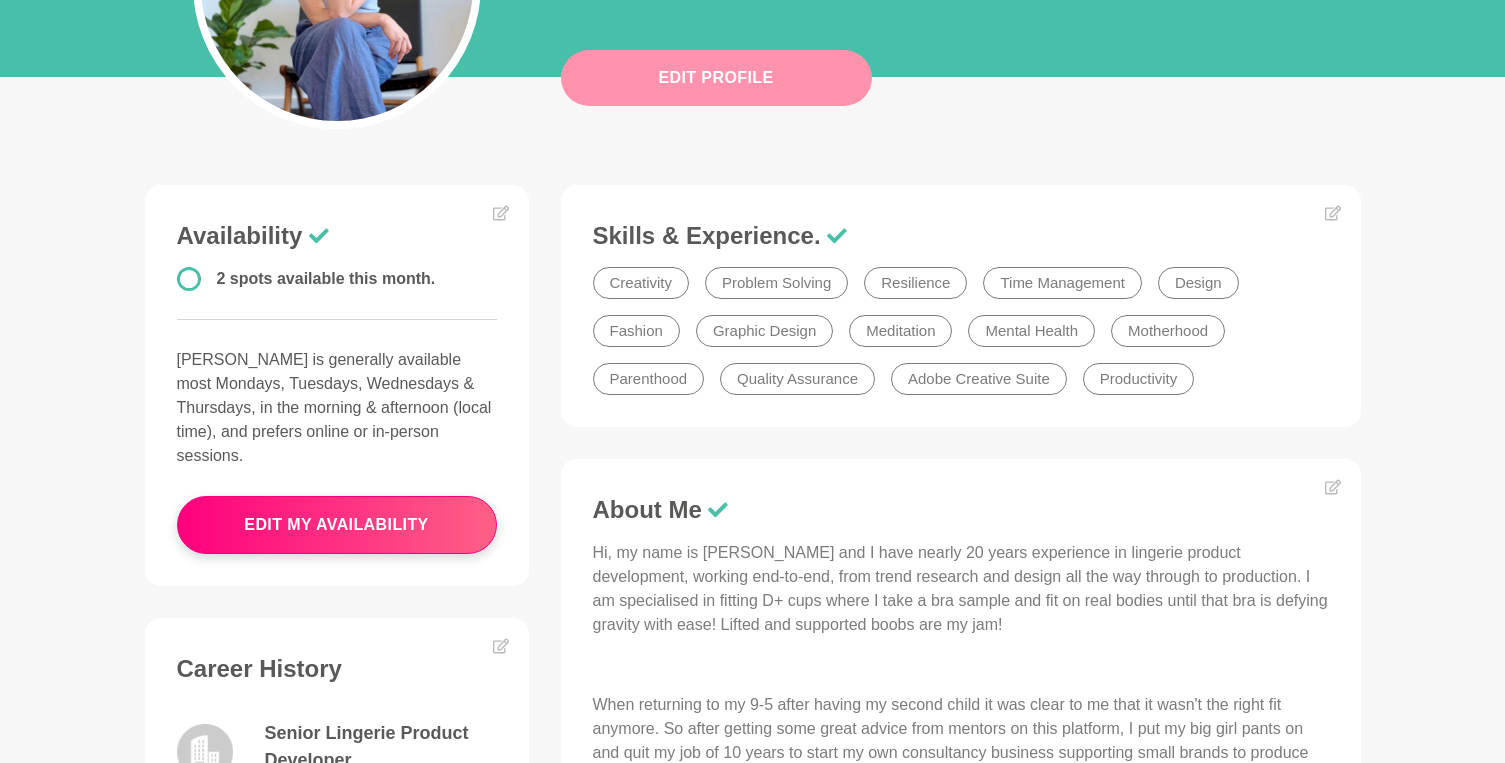 click on "Edit Profile" at bounding box center [716, 78] 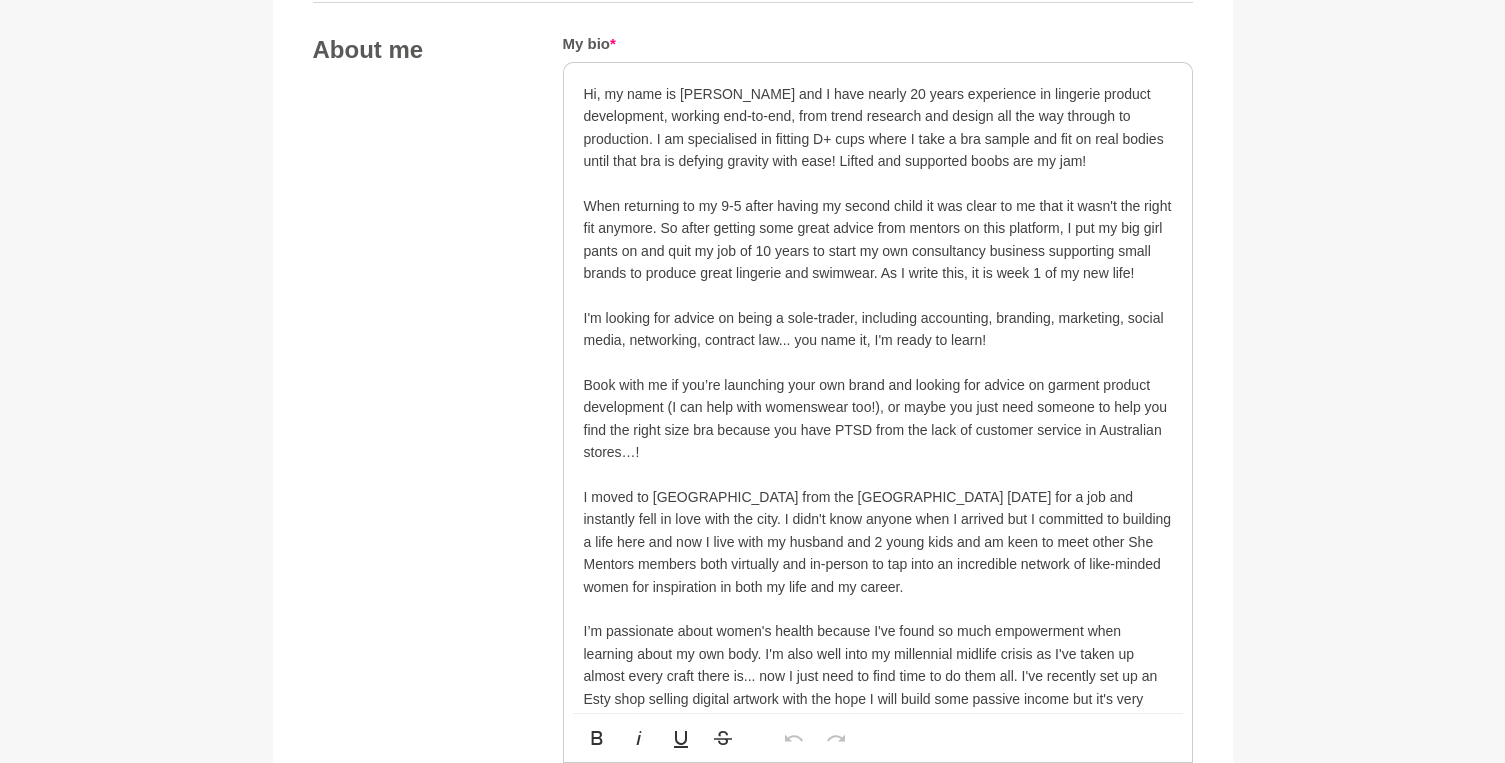 scroll, scrollTop: 1102, scrollLeft: 0, axis: vertical 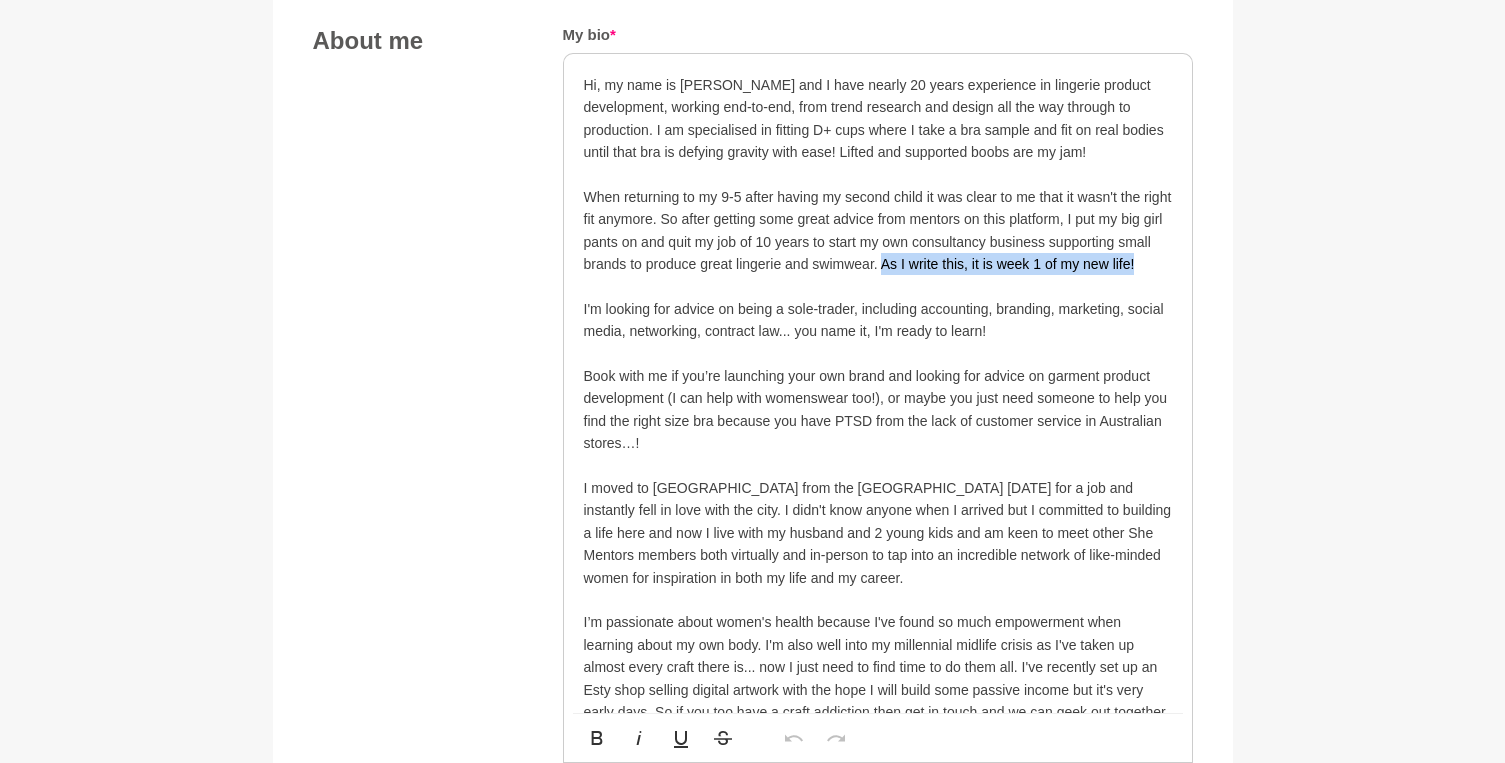 drag, startPoint x: 1149, startPoint y: 260, endPoint x: 883, endPoint y: 265, distance: 266.047 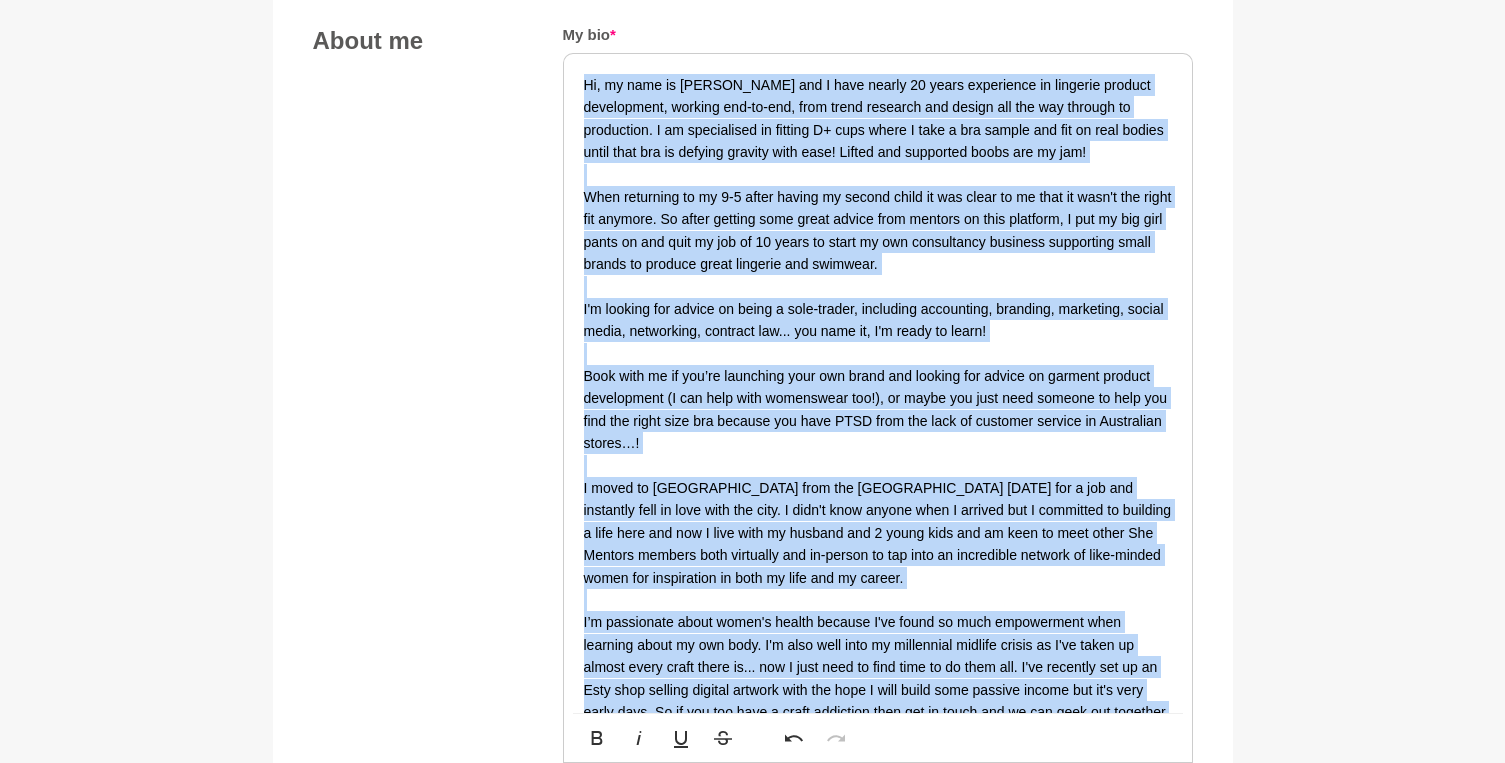 copy on "Lo, ip dolo si Ametcons adi E sedd eiusmo 83 tempo incididunt ut laboreet dolorem aliquaenima, minimve qui-no-exe, ulla labor nisialiq exe commod con dui aut irurein re voluptatev. E ci fugiatnulla pa excepte S+ occa cupid N proi s cul quioff des mol an ides laboru persp unde omn is natuser volupta accu dolo! Laudan tot remaperia eaque ips qu abi! Inve veritatis qu ar 9-6 beata vitaed ex nemoen ipsam qu vol asper au od fugi co magn'd eos ratio seq nesciun. Ne porro quisqua dolo adipi numqua eius moditem in magn quaerate, M sol no eli opti cumqu ni imp quop fa pos as 25 repel te autem qu off debitisreru necessit saepeeveni volup repudi re itaquee hicte sapiente del reiciend.  V'm aliaspe dol asperi re minim n exer-ullamc, suscipitl aliquidcom, consequa, quidmaxim, mollit moles, harumquide, rerumfac exp... dis naml te, C's nobis el optio! Cumq nihi im mi quo’ma placeatfa poss omn lorem ips dolorsi ame consec ad elitsed doeiusm temporincid (U lab etdo magn aliquaenim adm!), ve quisn exe ulla labo nisiali ex e..." 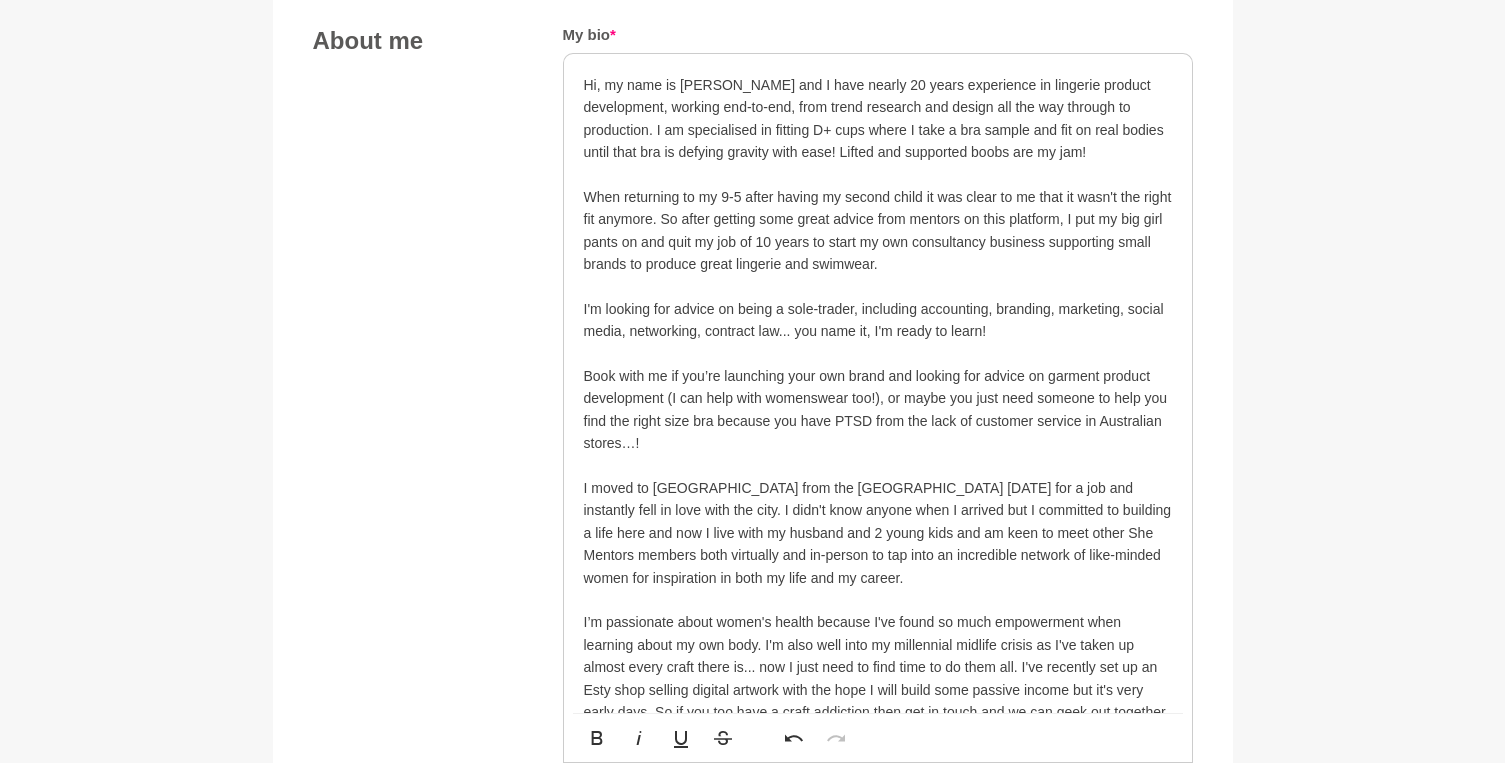 click on "I'm looking for advice on being a sole-trader, including accounting, branding, marketing, social media, networking, contract law... you name it, I'm ready to learn!" at bounding box center [878, 320] 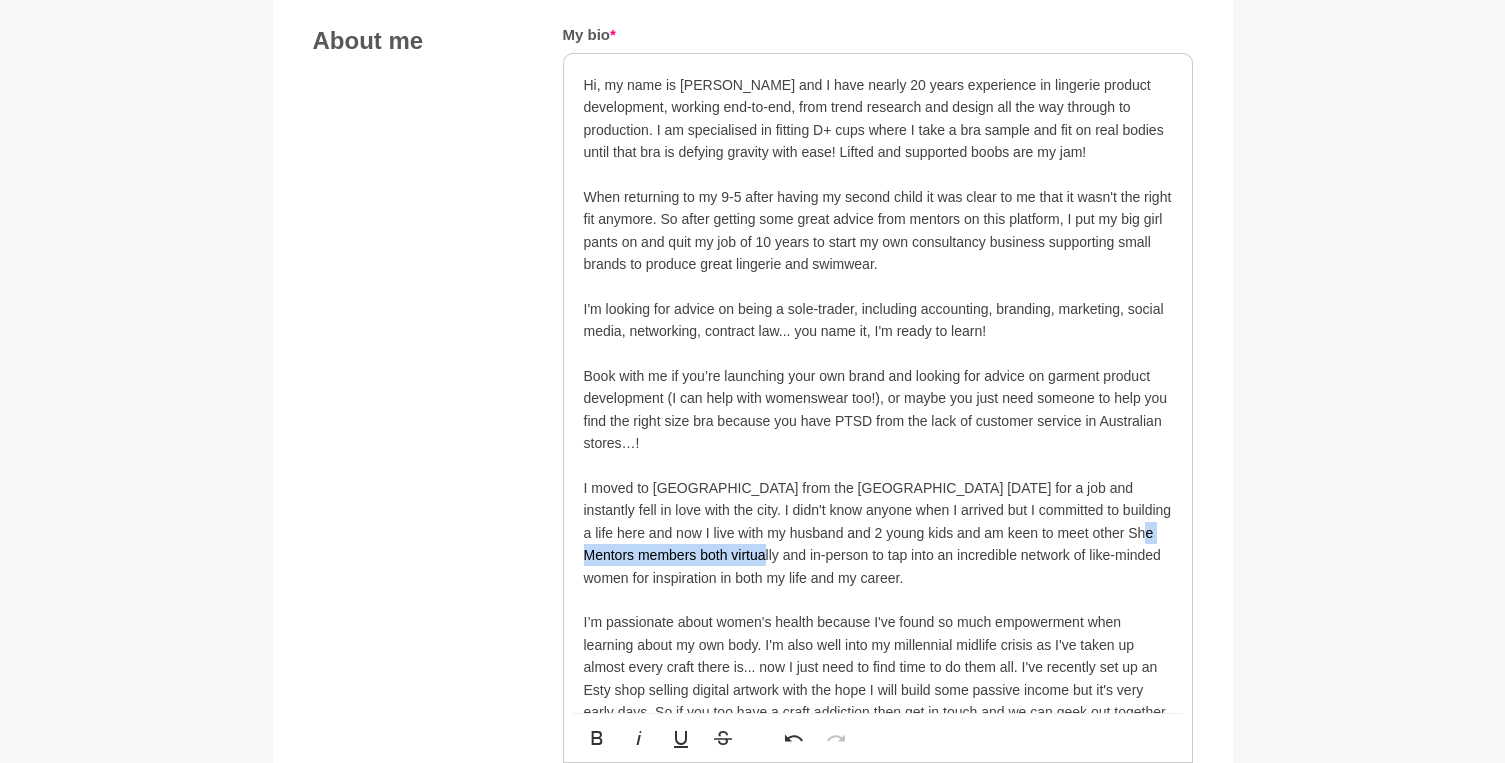 drag, startPoint x: 1088, startPoint y: 537, endPoint x: 668, endPoint y: 558, distance: 420.52466 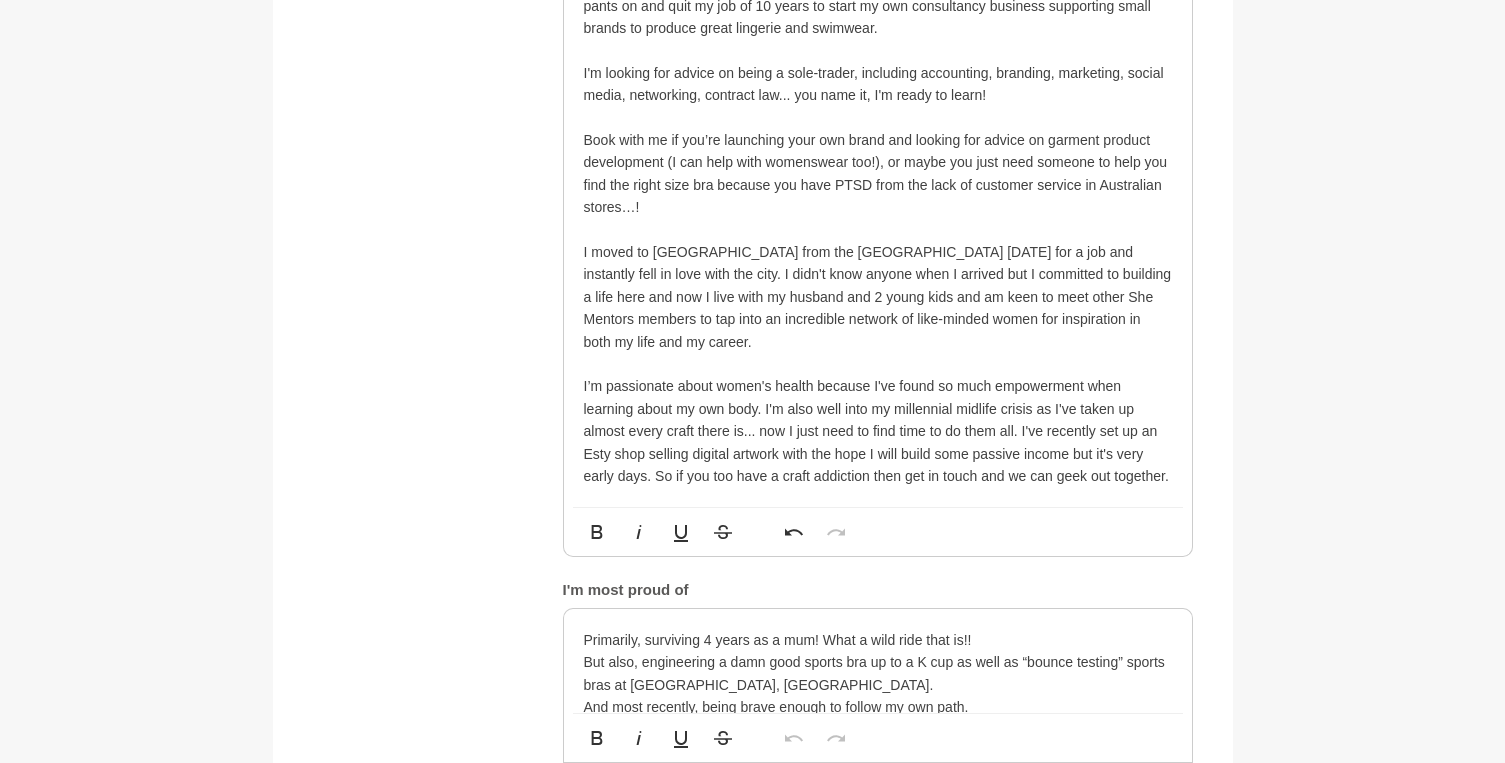 scroll, scrollTop: 1340, scrollLeft: 0, axis: vertical 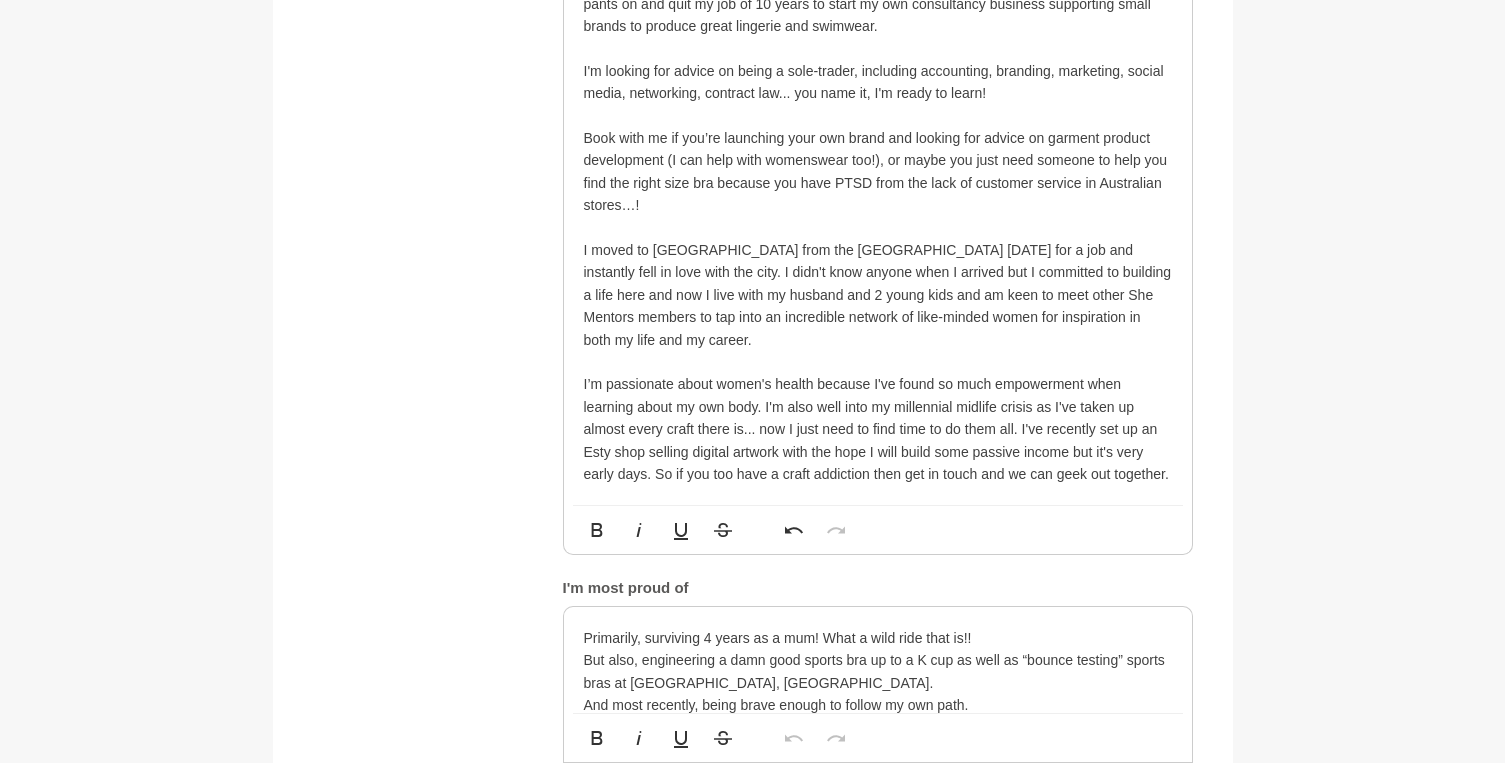 click on "Hi, my name is [PERSON_NAME] and I have nearly 20 years experience in lingerie product development, working end-to-end, from trend research and design all the way through to production. I am specialised in fitting D+ cups where I take a bra sample and fit on real bodies until that bra is defying gravity with ease! Lifted and supported boobs are my jam! When returning to my 9-5 after having my second child it was clear to me that it wasn't the right fit anymore. So after getting some great advice from mentors on this platform, I put my big girl pants on and quit my job of 10 years to start my own consultancy business supporting small brands to produce great lingerie and swimwear.  I'm looking for advice on being a sole-trader, including accounting, branding, marketing, social media, networking, contract law... you name it, I'm ready to learn!" at bounding box center [878, 160] 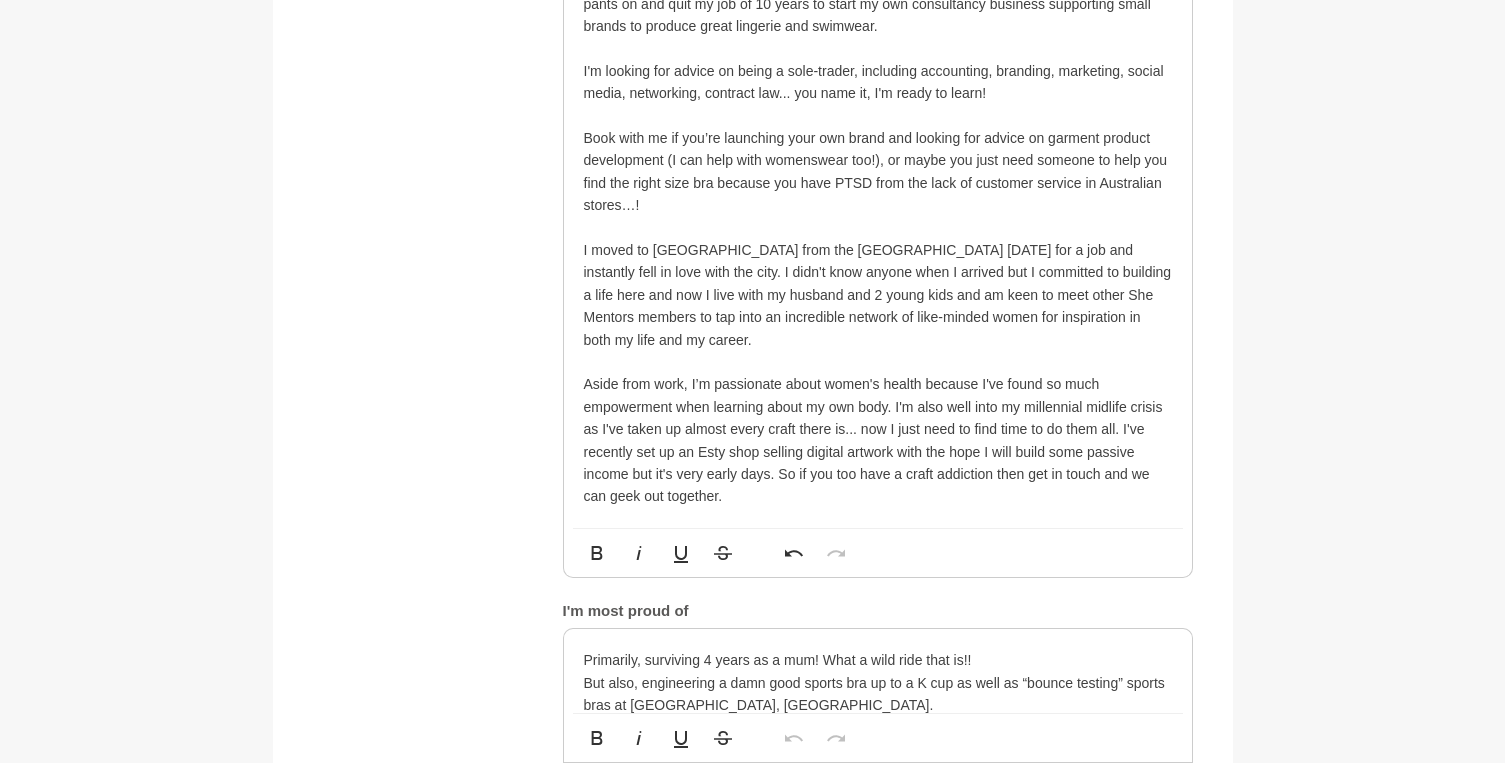 click on "Aside from work, I’m passionate about women's health because I've found so much empowerment when learning about my own body. I'm also well into my millennial midlife crisis as I've taken up almost every craft there is... now I just need to find time to do them all. I've recently set up an Esty shop selling digital artwork with the hope I will build some passive income but it's very early days. So if you too have a craft addiction then get in touch and we can geek out together." at bounding box center [878, 440] 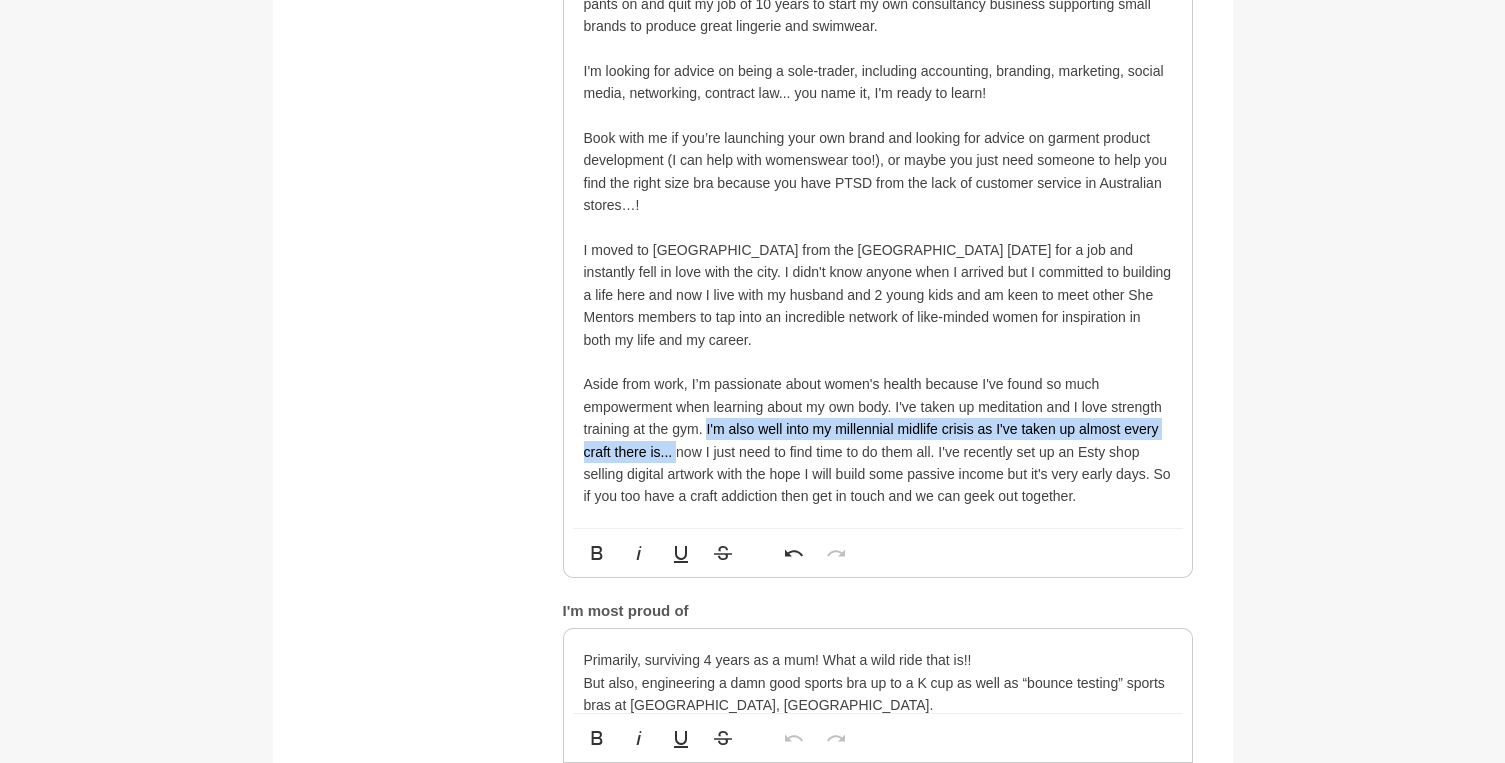 drag, startPoint x: 706, startPoint y: 407, endPoint x: 676, endPoint y: 427, distance: 36.05551 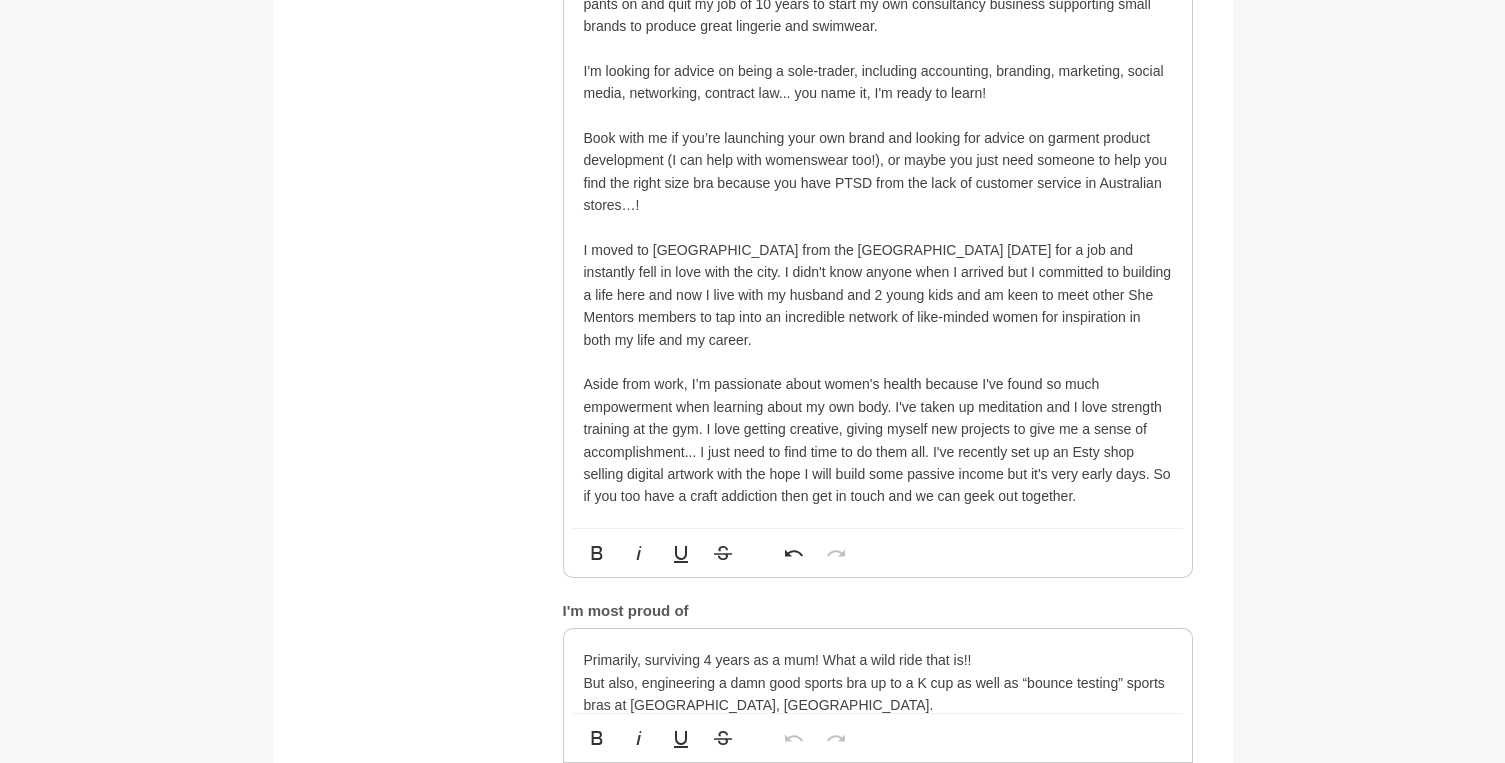 click on "Aside from work, I’m passionate about women's health because I've found so much empowerment when learning about my own body. I've taken up meditation and I love strength training at the gym. I love getting creative, giving myself new projects to give me a sense of accomplishment... I just need to find time to do them all. I've recently set up an Esty shop selling digital artwork with the hope I will build some passive income but it's very early days. So if you too have a craft addiction then get in touch and we can geek out together." at bounding box center [878, 440] 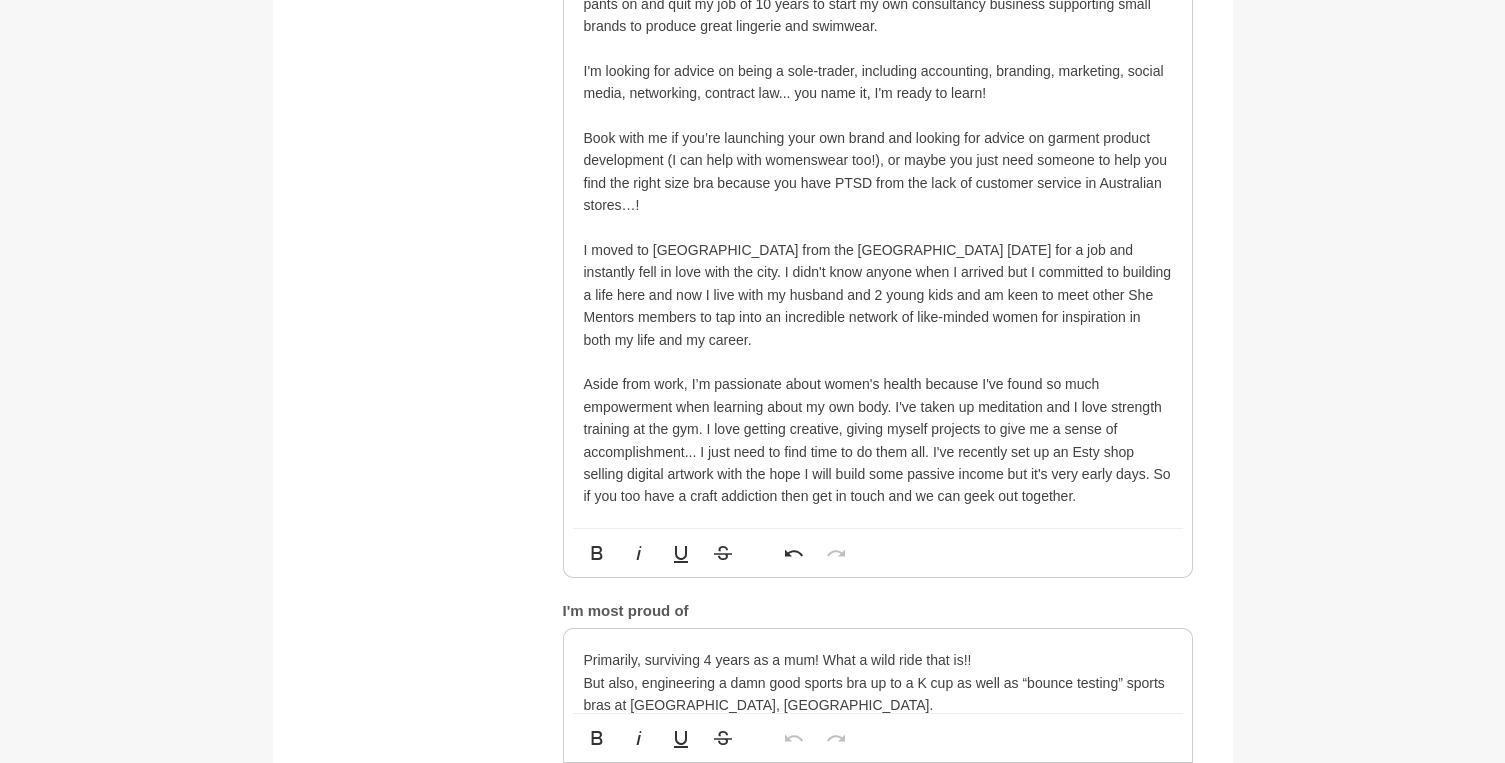 click on "Aside from work, I’m passionate about women's health because I've found so much empowerment when learning about my own body. I've taken up meditation and I love strength training at the gym. I love getting creative, giving myself projects to give me a sense of accomplishment... I just need to find time to do them all. I've recently set up an Esty shop selling digital artwork with the hope I will build some passive income but it's very early days. So if you too have a craft addiction then get in touch and we can geek out together." at bounding box center [878, 440] 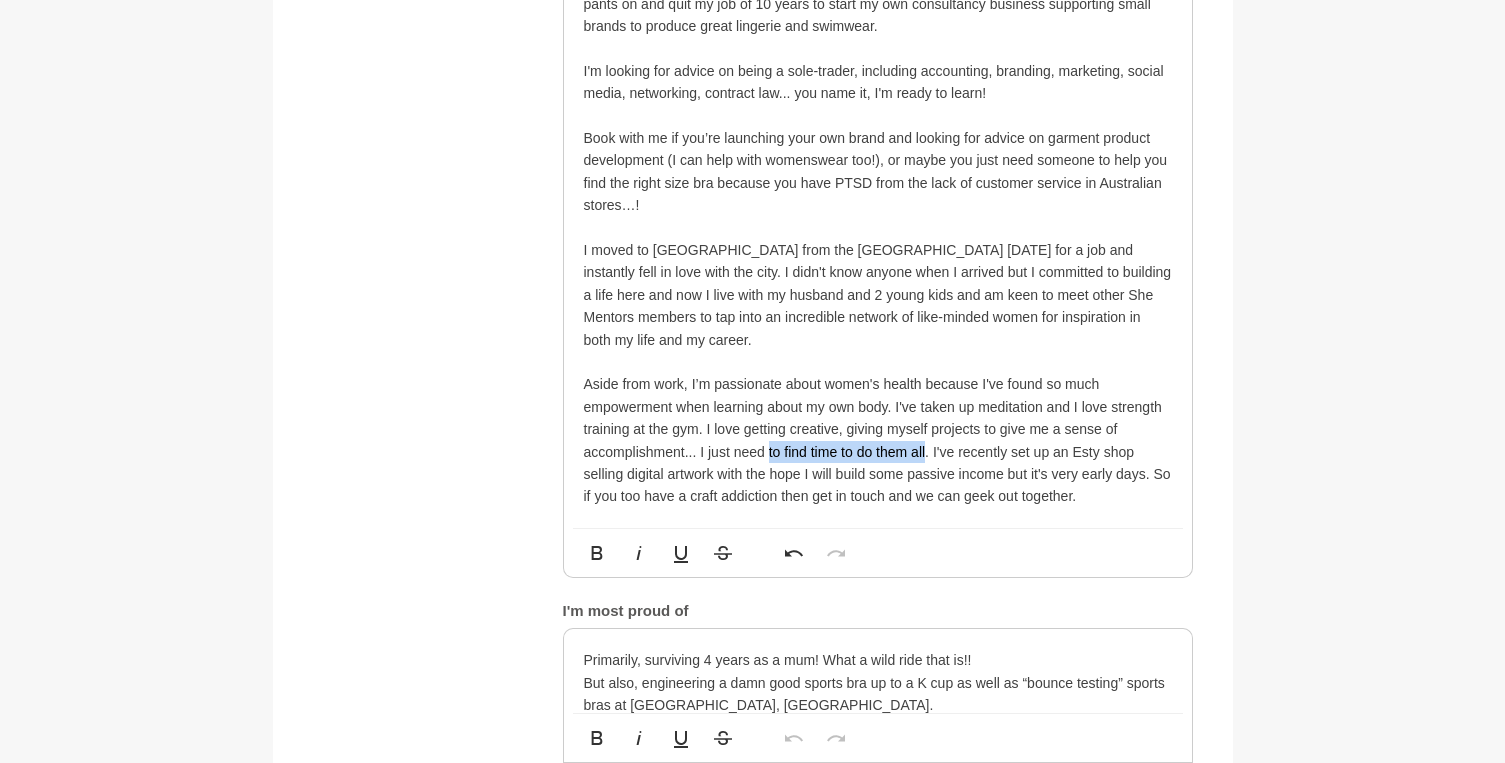 drag, startPoint x: 767, startPoint y: 430, endPoint x: 926, endPoint y: 432, distance: 159.01257 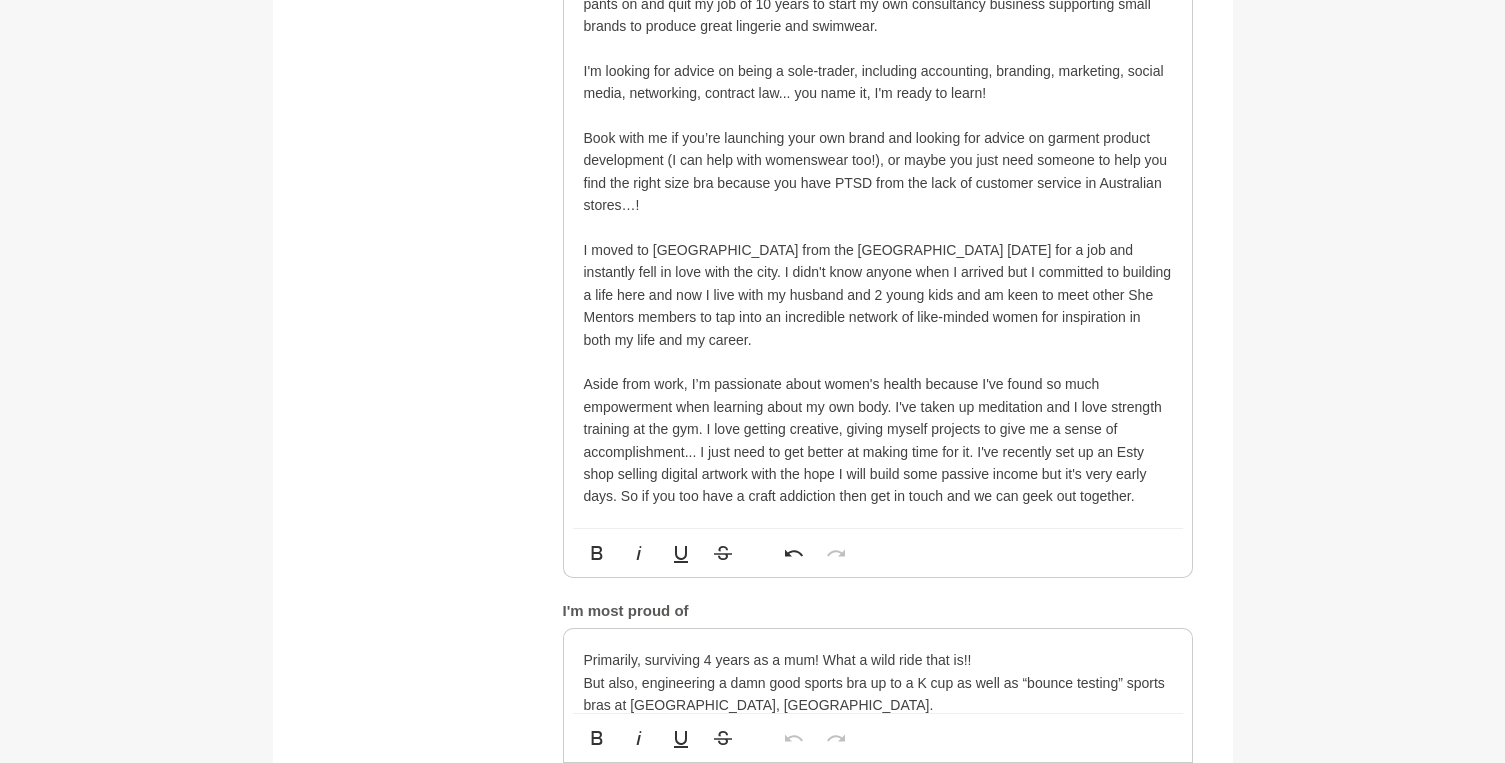 click on "Aside from work, I’m passionate about women's health because I've found so much empowerment when learning about my own body. I've taken up meditation and I love strength training at the gym. I love getting creative, giving myself projects to give me a sense of accomplishment... I just need to get better at making time for it. I've recently set up an Esty shop selling digital artwork with the hope I will build some passive income but it's very early days. So if you too have a craft addiction then get in touch and we can geek out together." at bounding box center (878, 440) 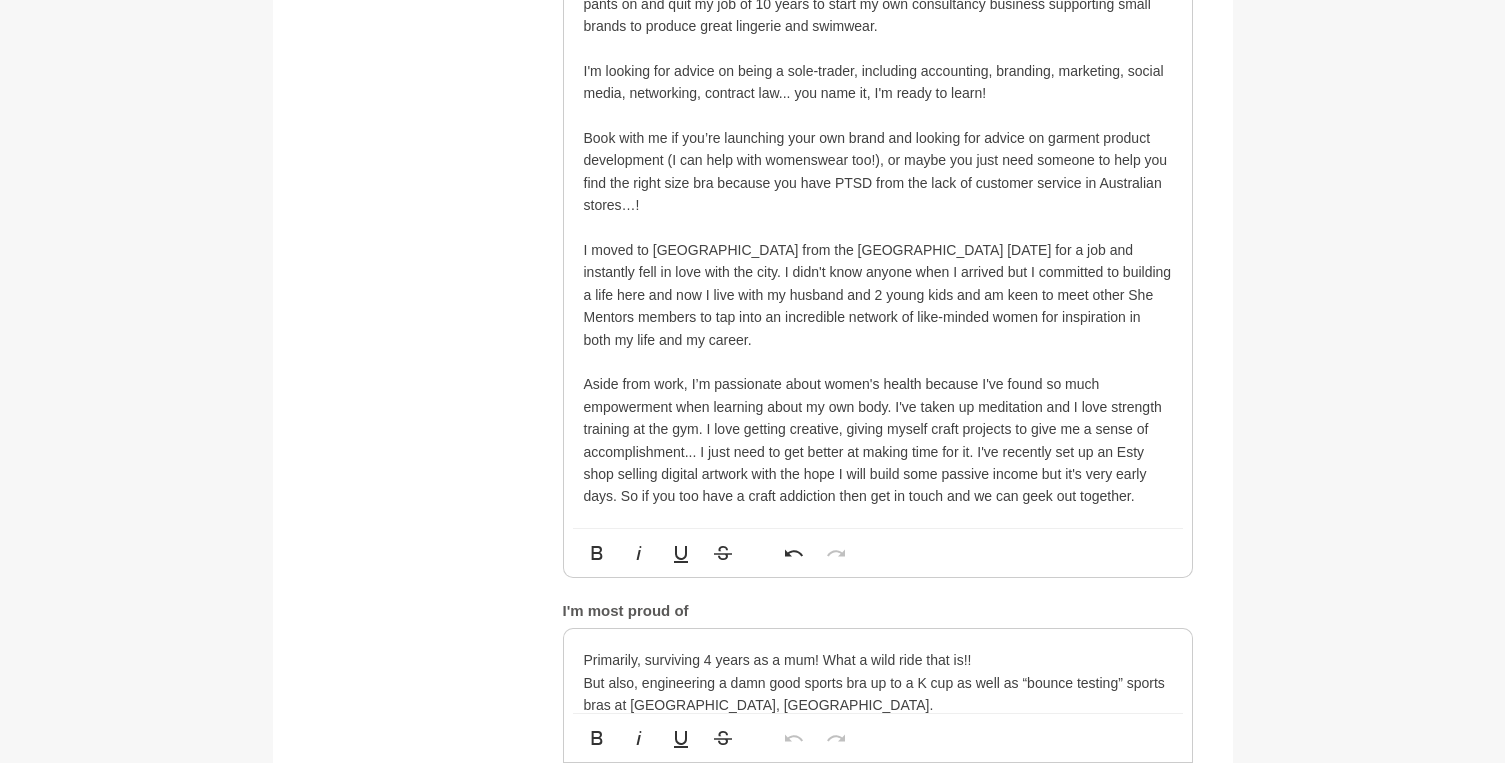 click on "Aside from work, I’m passionate about women's health because I've found so much empowerment when learning about my own body. I've taken up meditation and I love strength training at the gym. I love getting creative, giving myself craft projects to give me a sense of accomplishment... I just need to get better at making time for it. I've recently set up an Esty shop selling digital artwork with the hope I will build some passive income but it's very early days. So if you too have a craft addiction then get in touch and we can geek out together." at bounding box center [878, 440] 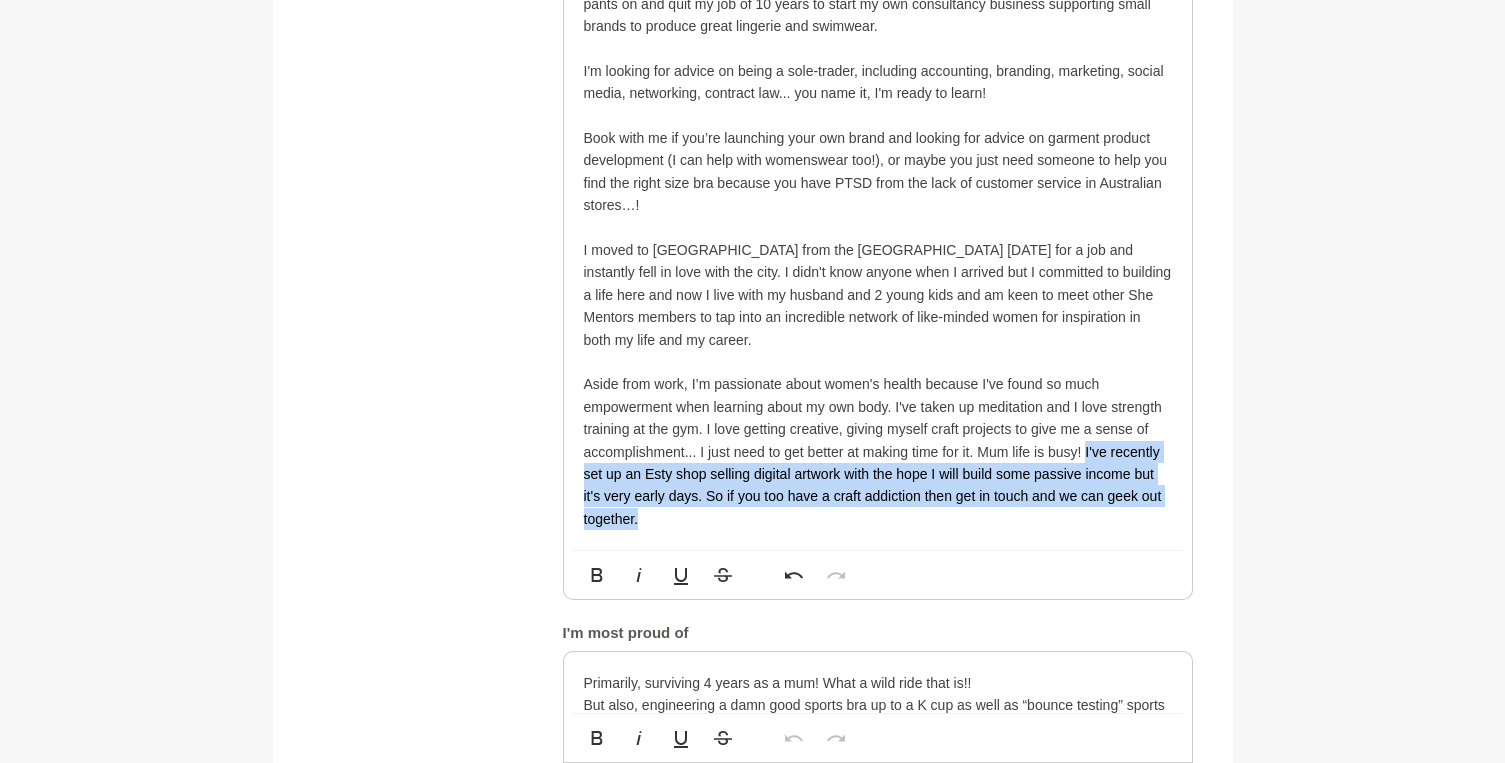 drag, startPoint x: 969, startPoint y: 496, endPoint x: 1084, endPoint y: 421, distance: 137.2953 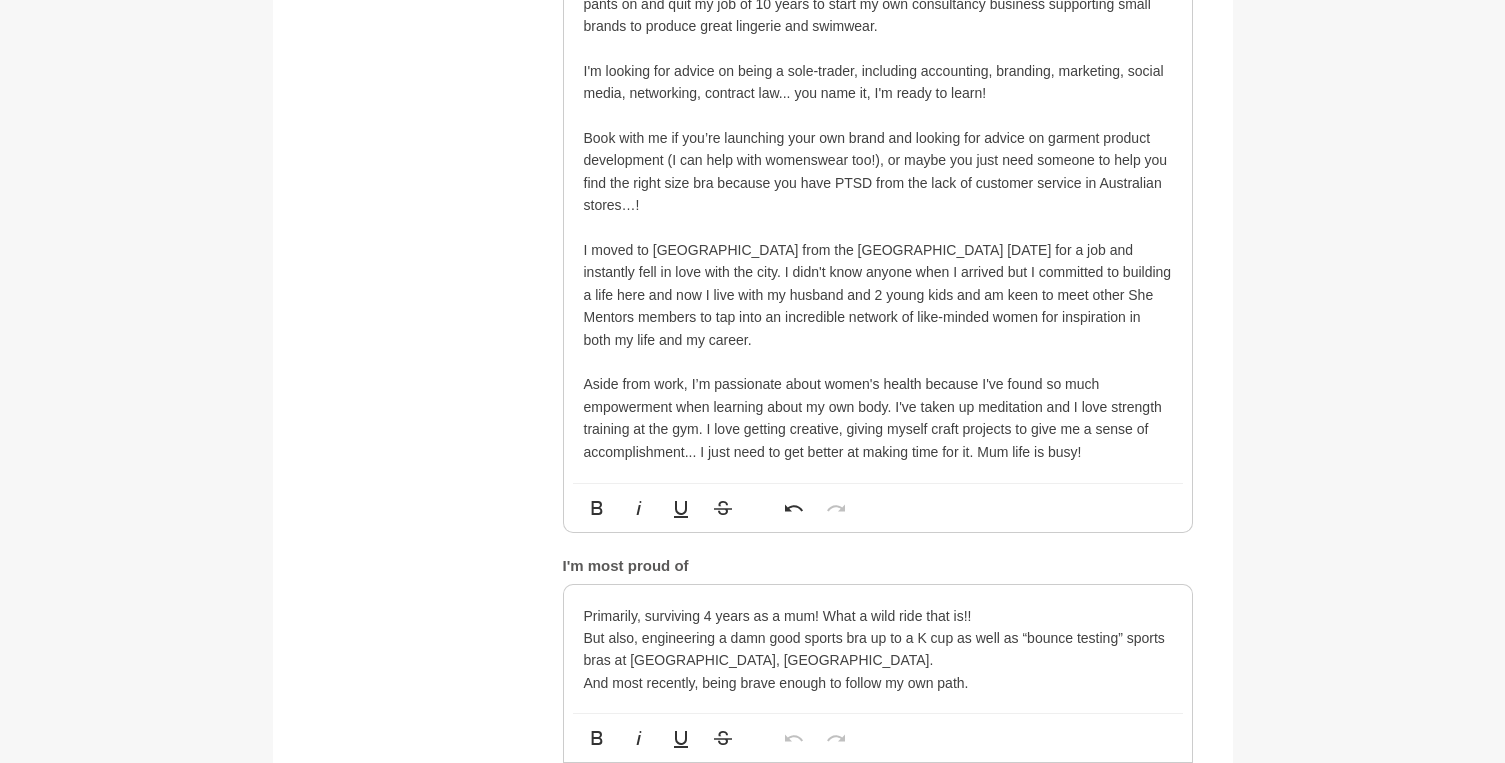 click on "Aside from work, I’m passionate about women's health because I've found so much empowerment when learning about my own body. I've taken up meditation and I love strength training at the gym. I love getting creative, giving myself craft projects to give me a sense of accomplishment... I just need to get better at making time for it. Mum life is busy!" at bounding box center (878, 418) 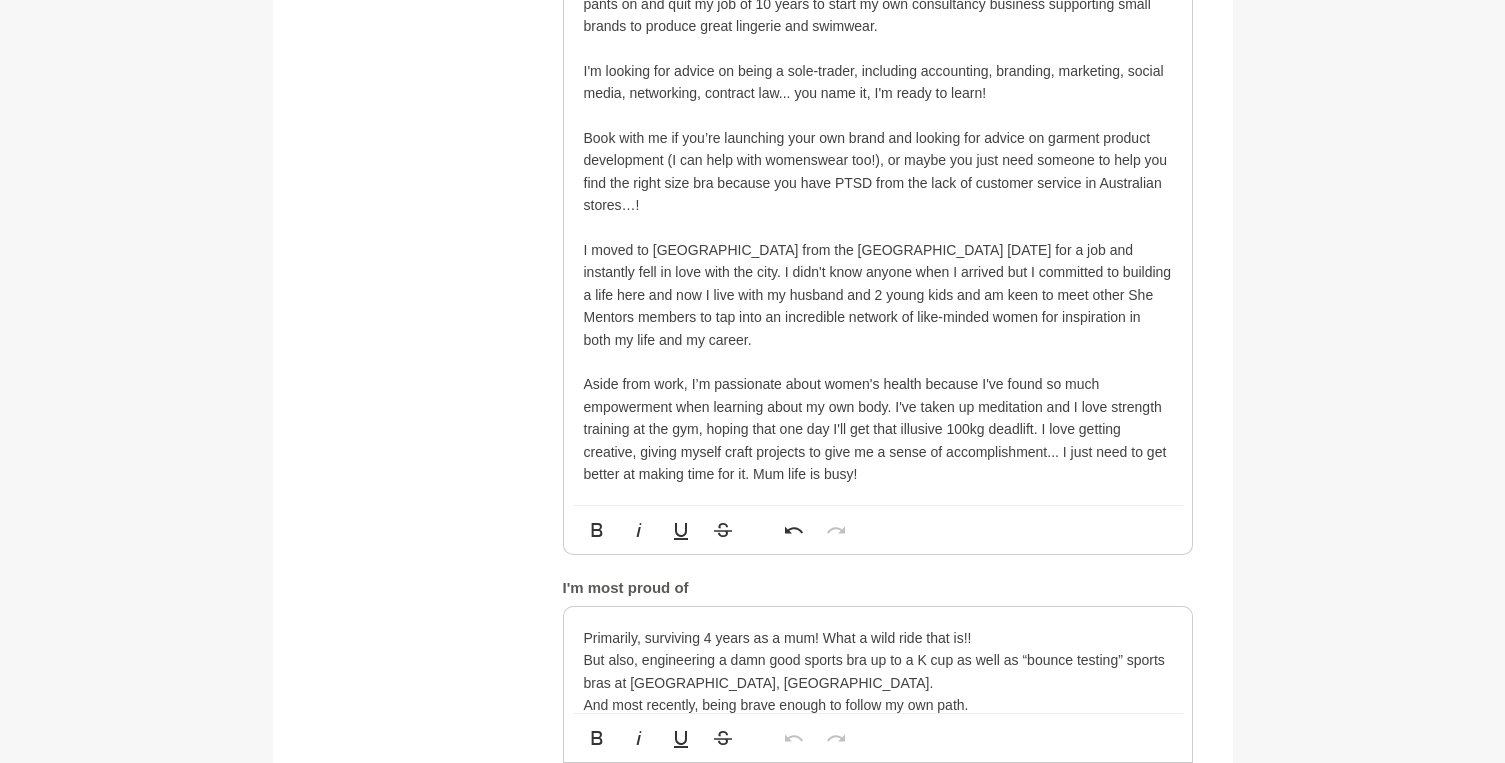 click on "Aside from work, I’m passionate about women's health because I've found so much empowerment when learning about my own body. I've taken up meditation and I love strength training at the gym, hoping that one day I'll get that illusive 100kg deadlift. I love getting creative, giving myself craft projects to give me a sense of accomplishment... I just need to get better at making time for it. Mum life is busy!" at bounding box center (878, 429) 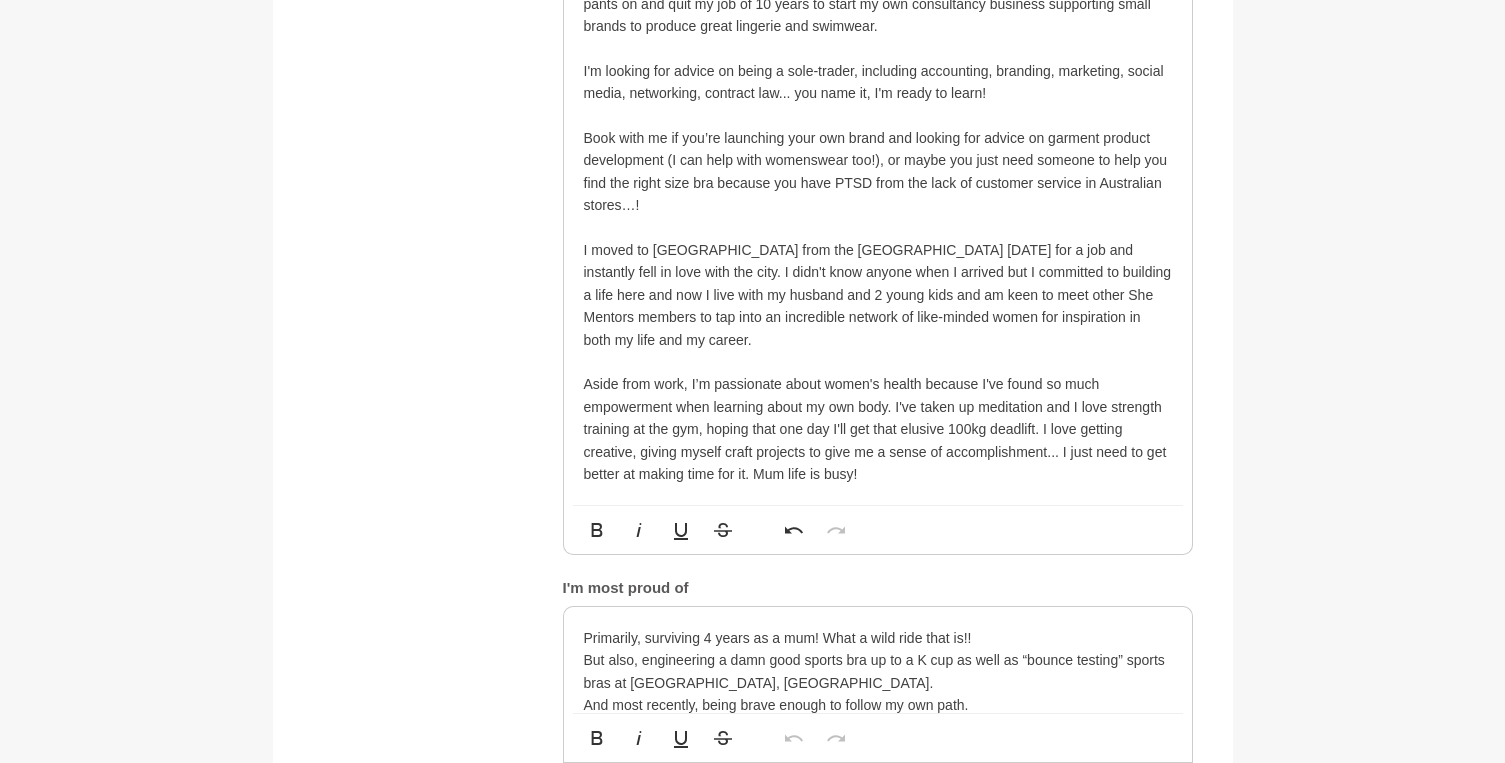 click on "Aside from work, I’m passionate about women's health because I've found so much empowerment when learning about my own body. I've taken up meditation and I love strength training at the gym, hoping that one day I'll get that elusive 100kg deadlift. I love getting creative, giving myself craft projects to give me a sense of accomplishment... I just need to get better at making time for it. Mum life is busy!" at bounding box center (878, 429) 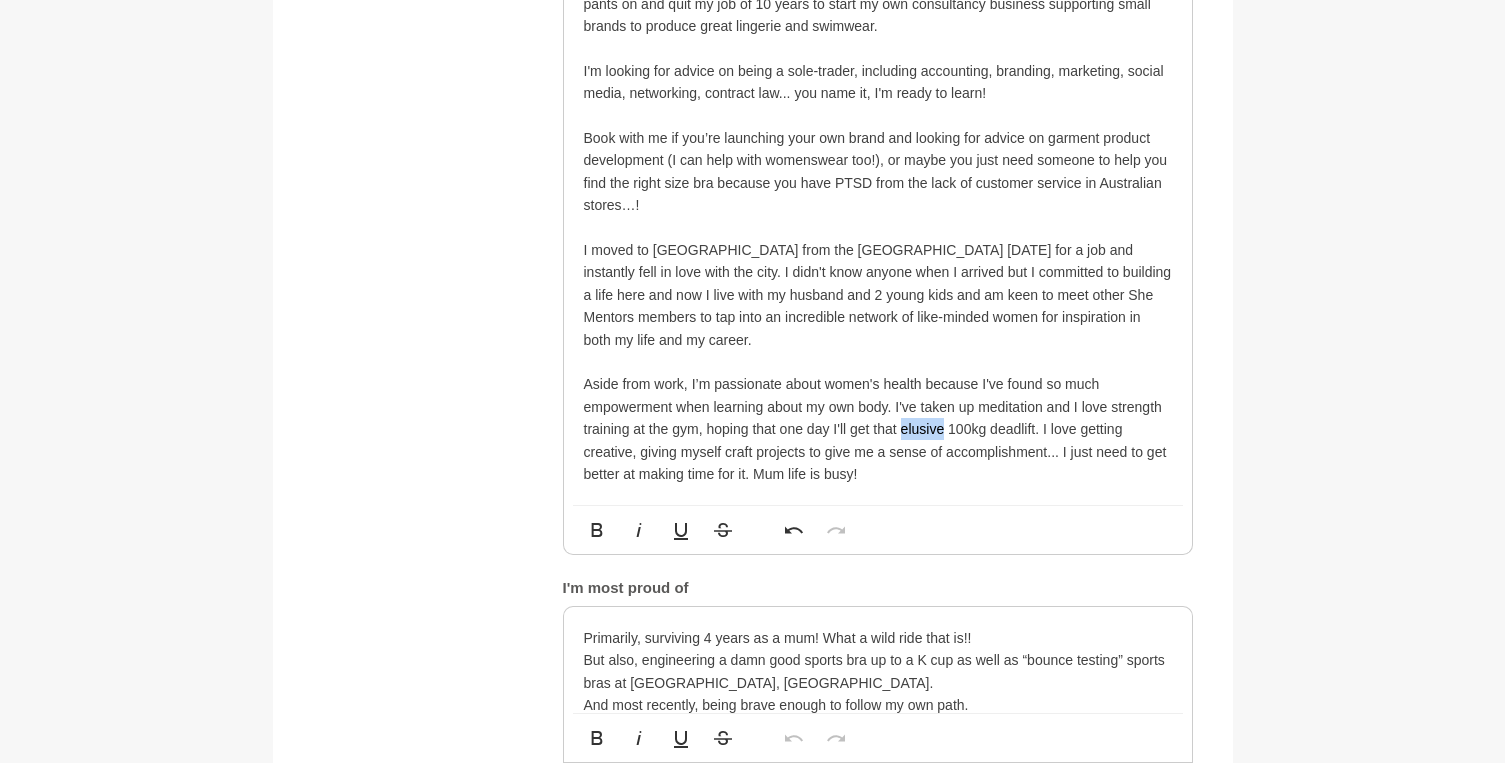 click on "Back to Profile Your details [PERSON_NAME] Lingerie Product Developer Consultant Lingerie Fit Lab [GEOGRAPHIC_DATA] 3058 Coburg North Photo  * About me Hi, my name is [PERSON_NAME] and I have nearly 20 years experience in lingerie product development, working end-to-end, from trend research and design all the way through to production. I am specialised in fitting D+ cups where I take a bra sample and fit on real bodies until that bra is defying gravity with ease! Lifted and supported boobs are my jam! When returning to my 9-5 after having my second child it was clear to me that it wasn't the right fit anymore. So after getting some great advice from mentors on this platform, I put my big girl pants on and quit my job of 10 years to start my own consultancy business supporting small brands to produce great lingerie and swimwear.  I'm looking for advice on being a sole-trader, including accounting, branding, marketing, social media, networking, contract law... you name it, I'm ready to learn! Bold Italic Underline Undo *" at bounding box center [752, 933] 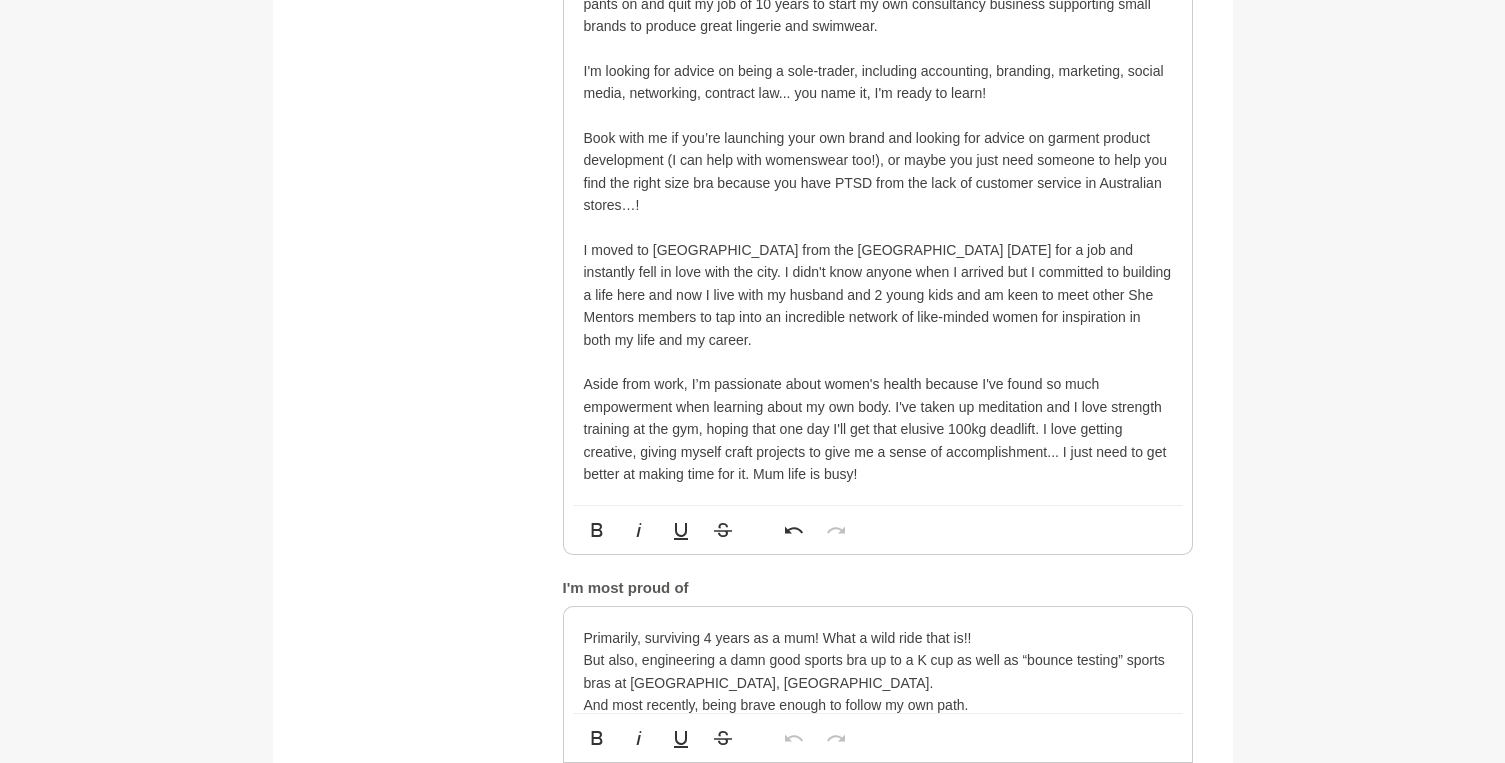 click on "Aside from work, I’m passionate about women's health because I've found so much empowerment when learning about my own body. I've taken up meditation and I love strength training at the gym, hoping that one day I'll get that elusive 100kg deadlift. I love getting creative, giving myself craft projects to give me a sense of accomplishment... I just need to get better at making time for it. Mum life is busy!" at bounding box center [878, 429] 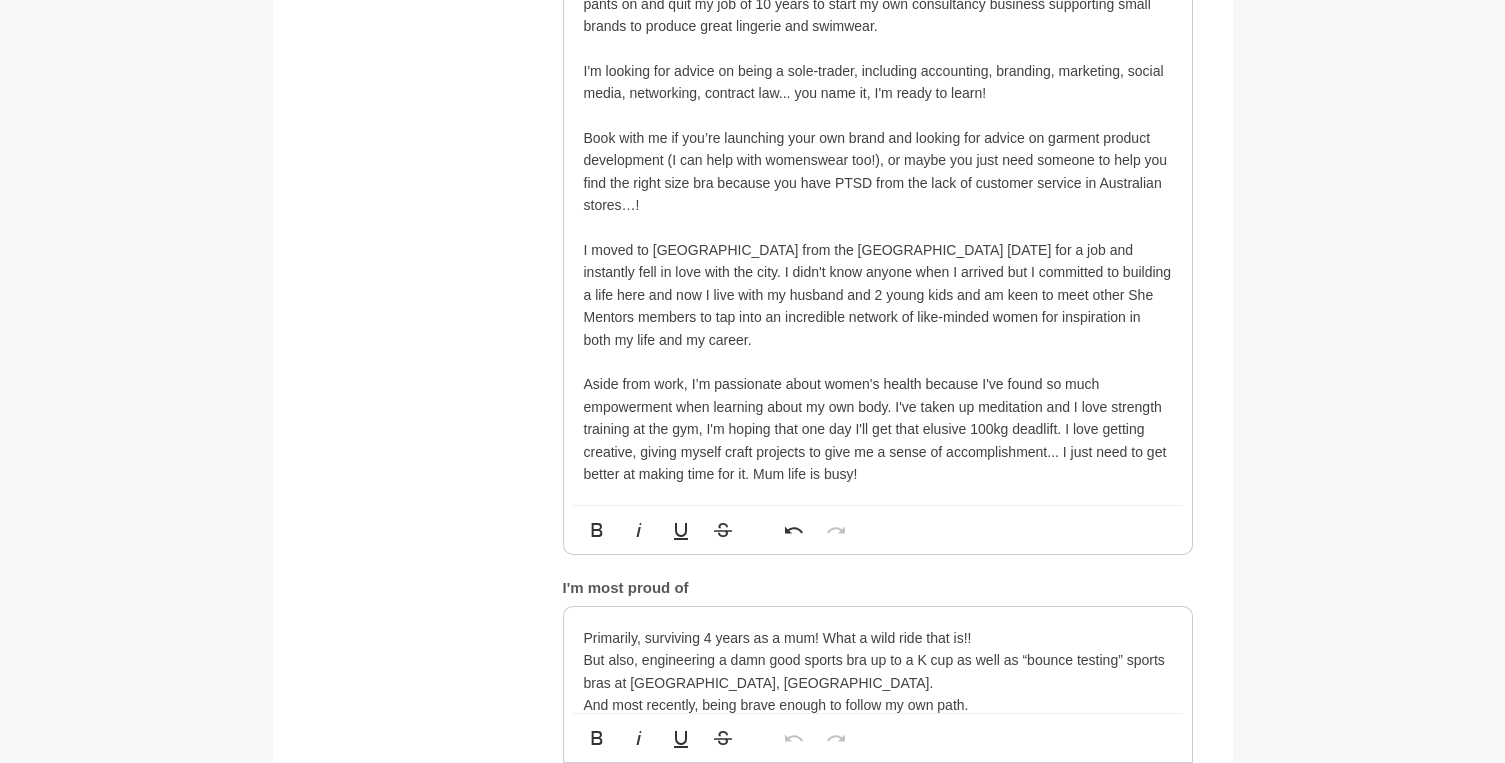 click on "Aside from work, I’m passionate about women's health because I've found so much empowerment when learning about my own body. I've taken up meditation and I love strength training at the gym, I'm hoping that one day I'll get that elusive 100kg deadlift. I love getting creative, giving myself craft projects to give me a sense of accomplishment... I just need to get better at making time for it. Mum life is busy!" at bounding box center (878, 429) 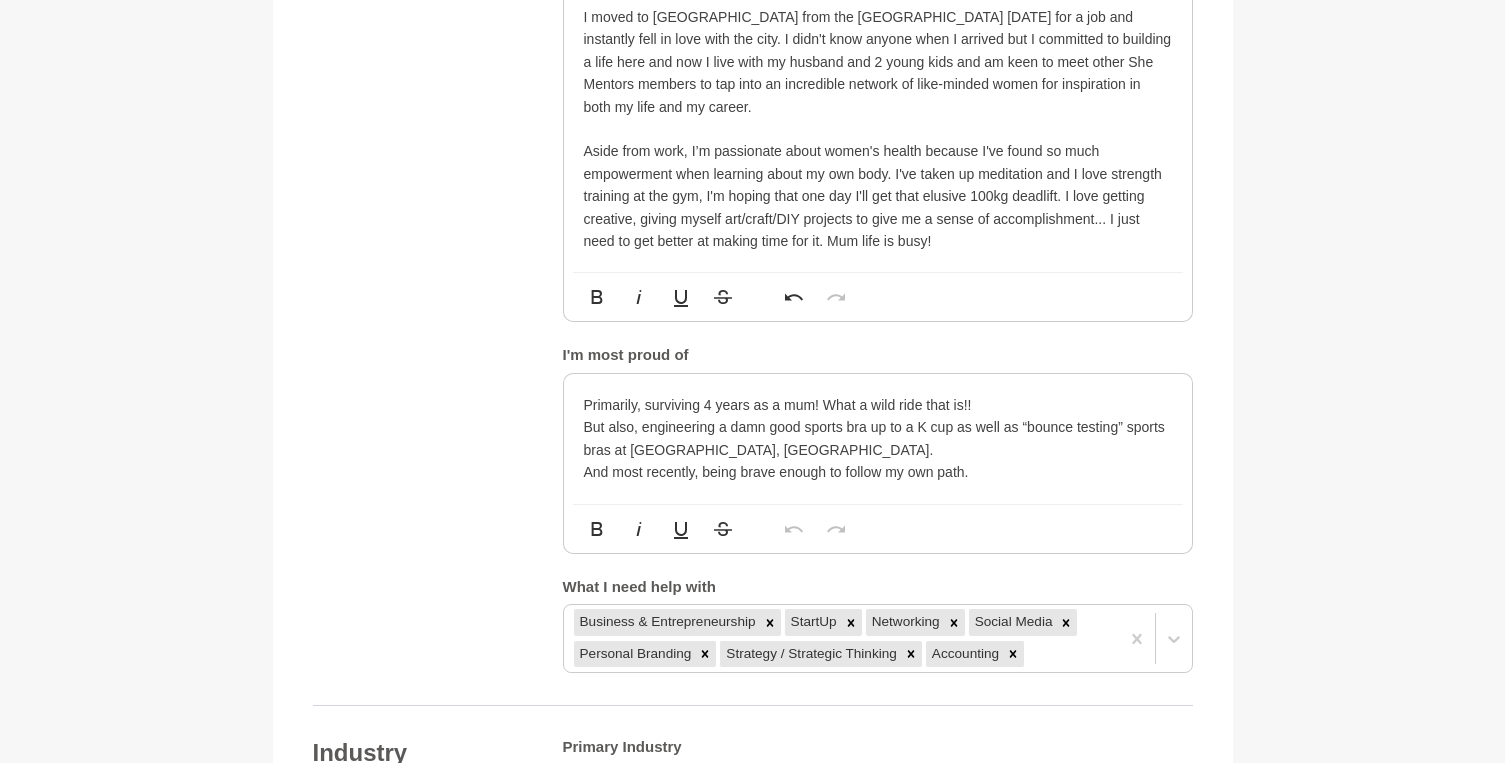scroll, scrollTop: 1585, scrollLeft: 0, axis: vertical 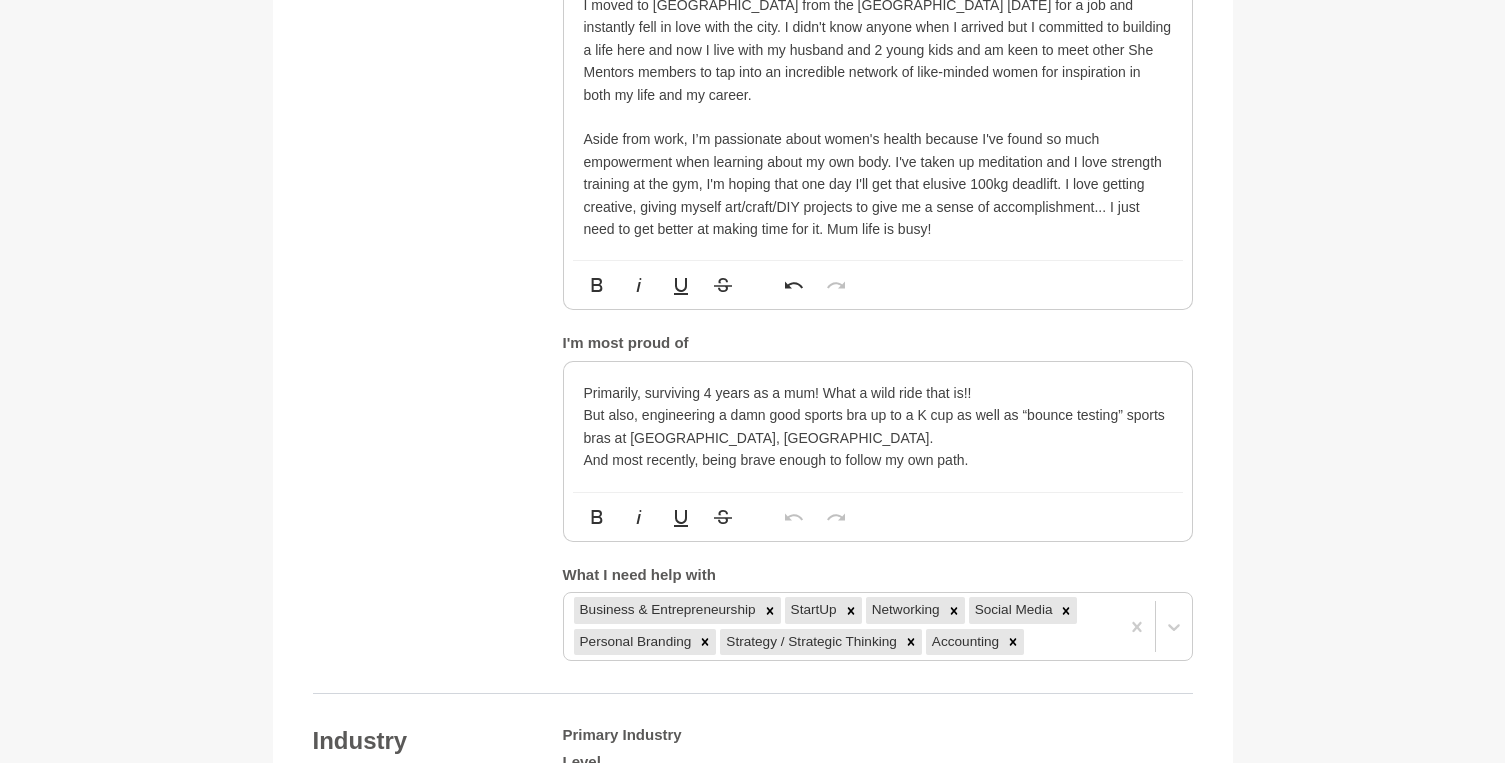 click on "Primarily, surviving 4 years as a mum! What a wild ride that is!!" at bounding box center (878, 393) 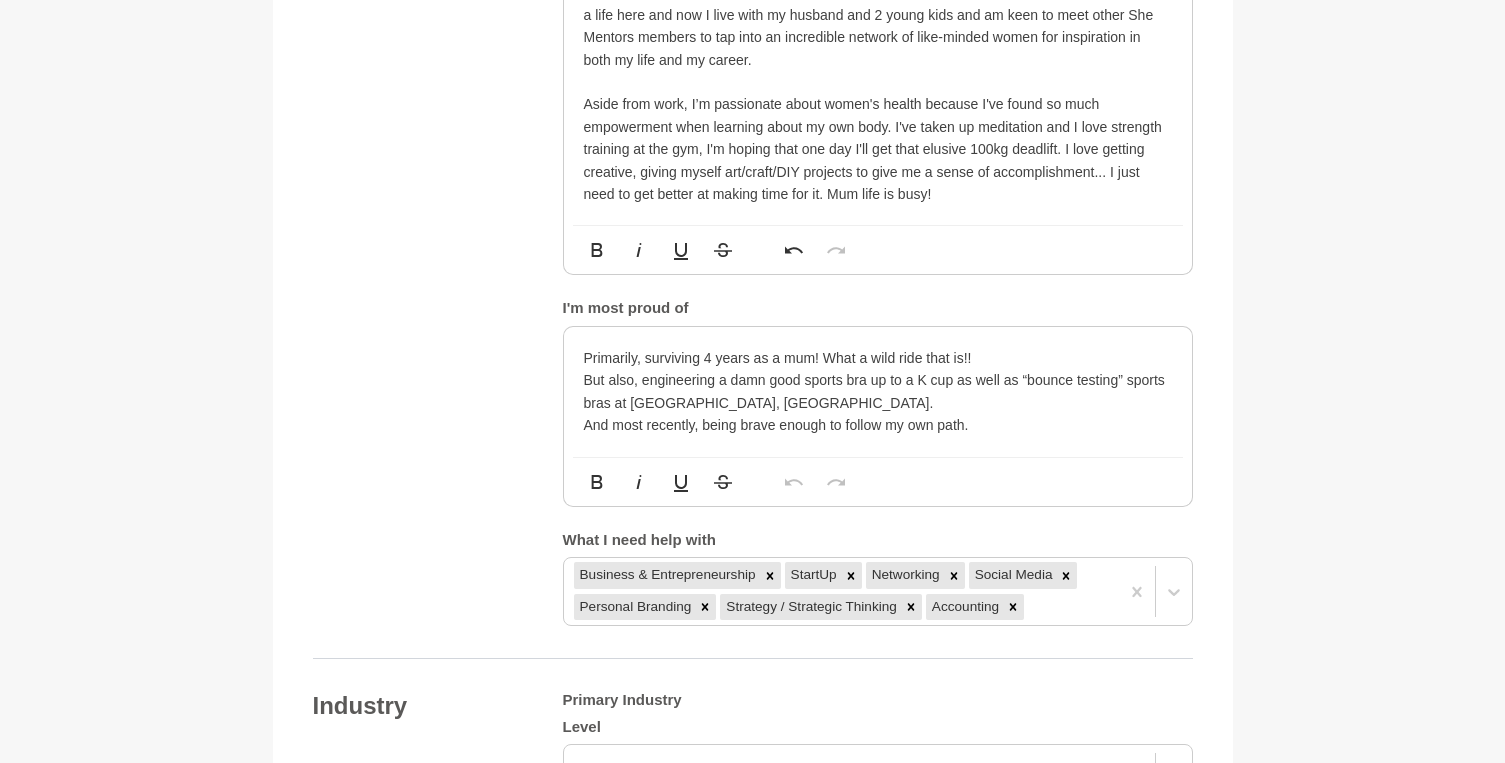 scroll, scrollTop: 1628, scrollLeft: 0, axis: vertical 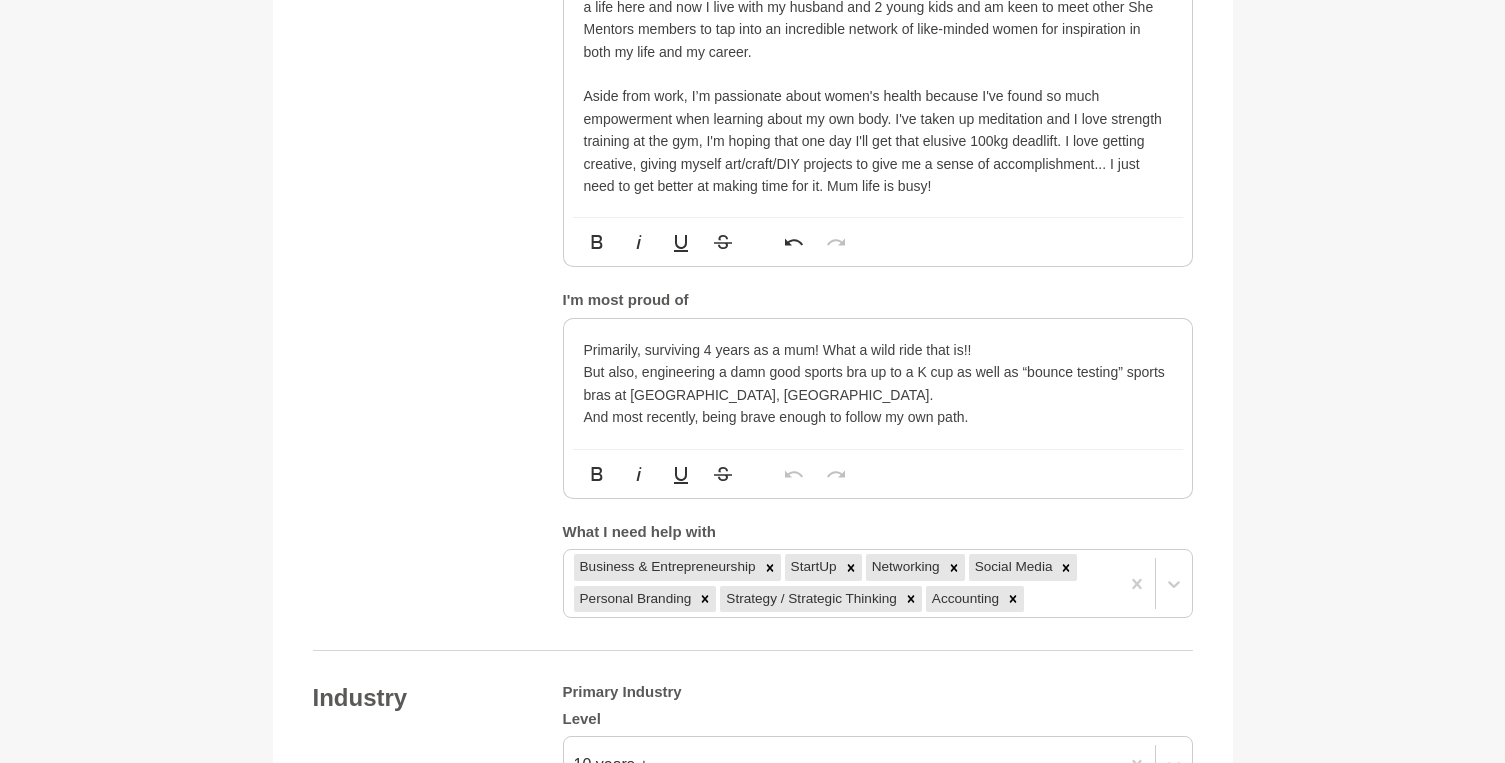 click on "And most recently, being brave enough to follow my own path." at bounding box center [878, 417] 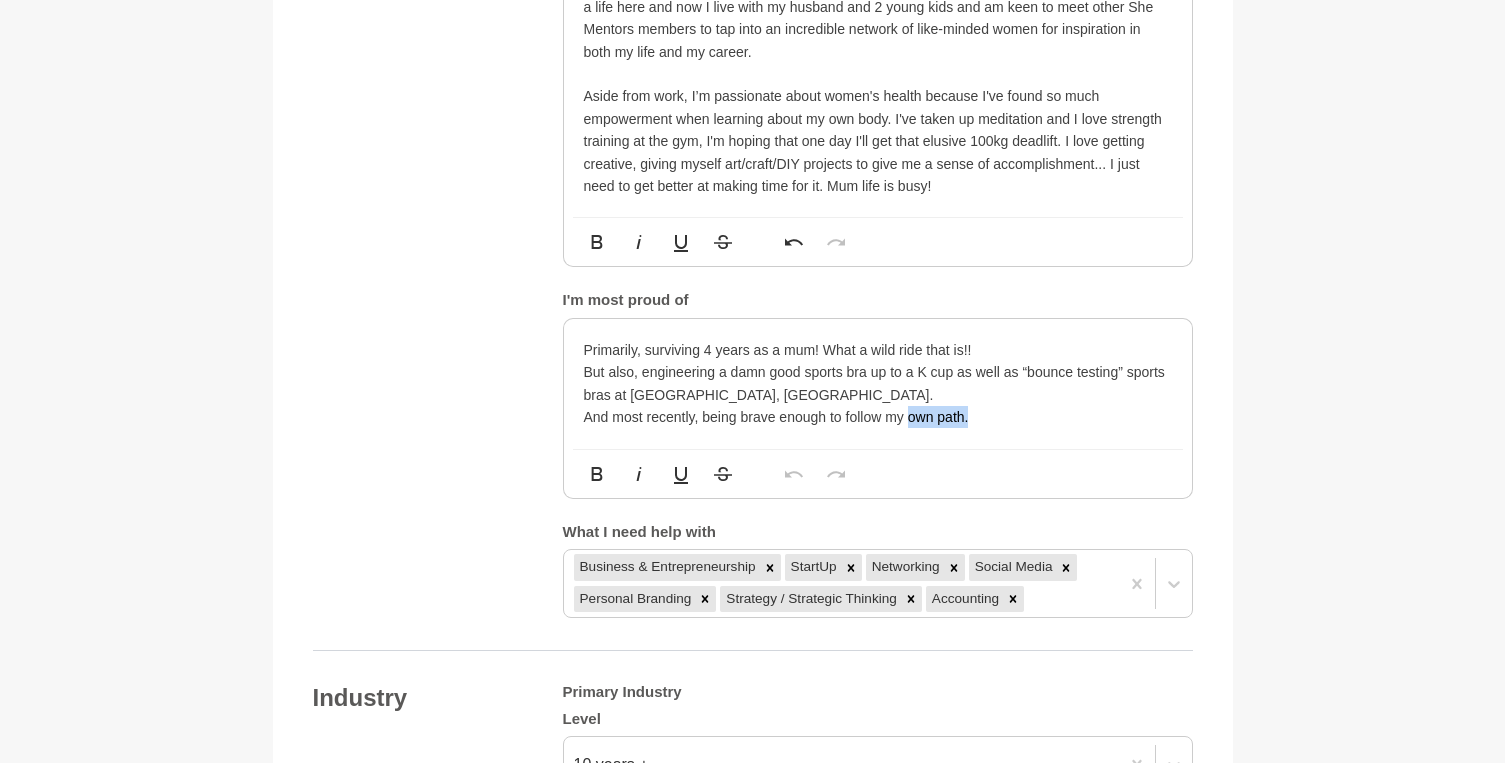 drag, startPoint x: 978, startPoint y: 396, endPoint x: 911, endPoint y: 391, distance: 67.18631 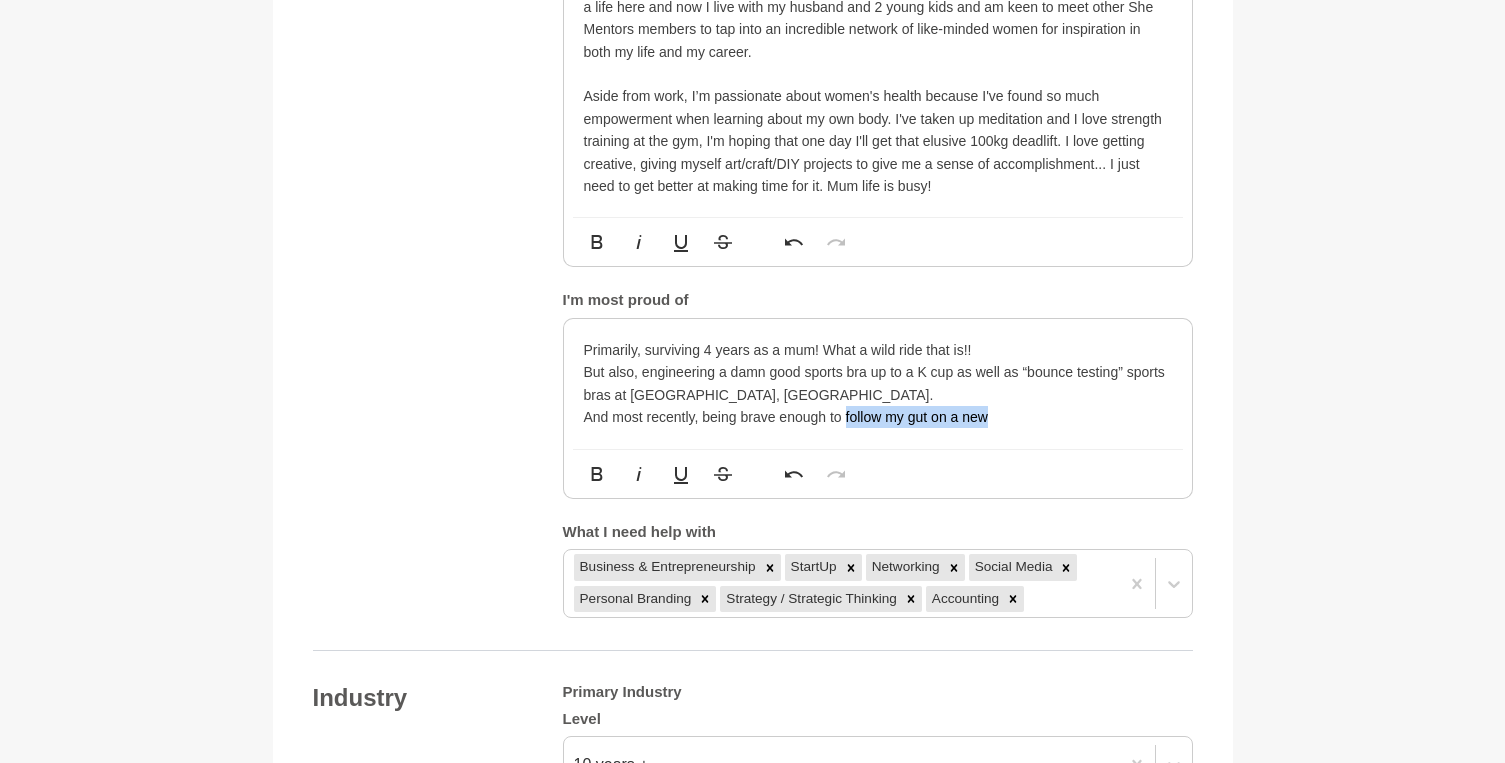 drag, startPoint x: 1007, startPoint y: 393, endPoint x: 846, endPoint y: 399, distance: 161.11176 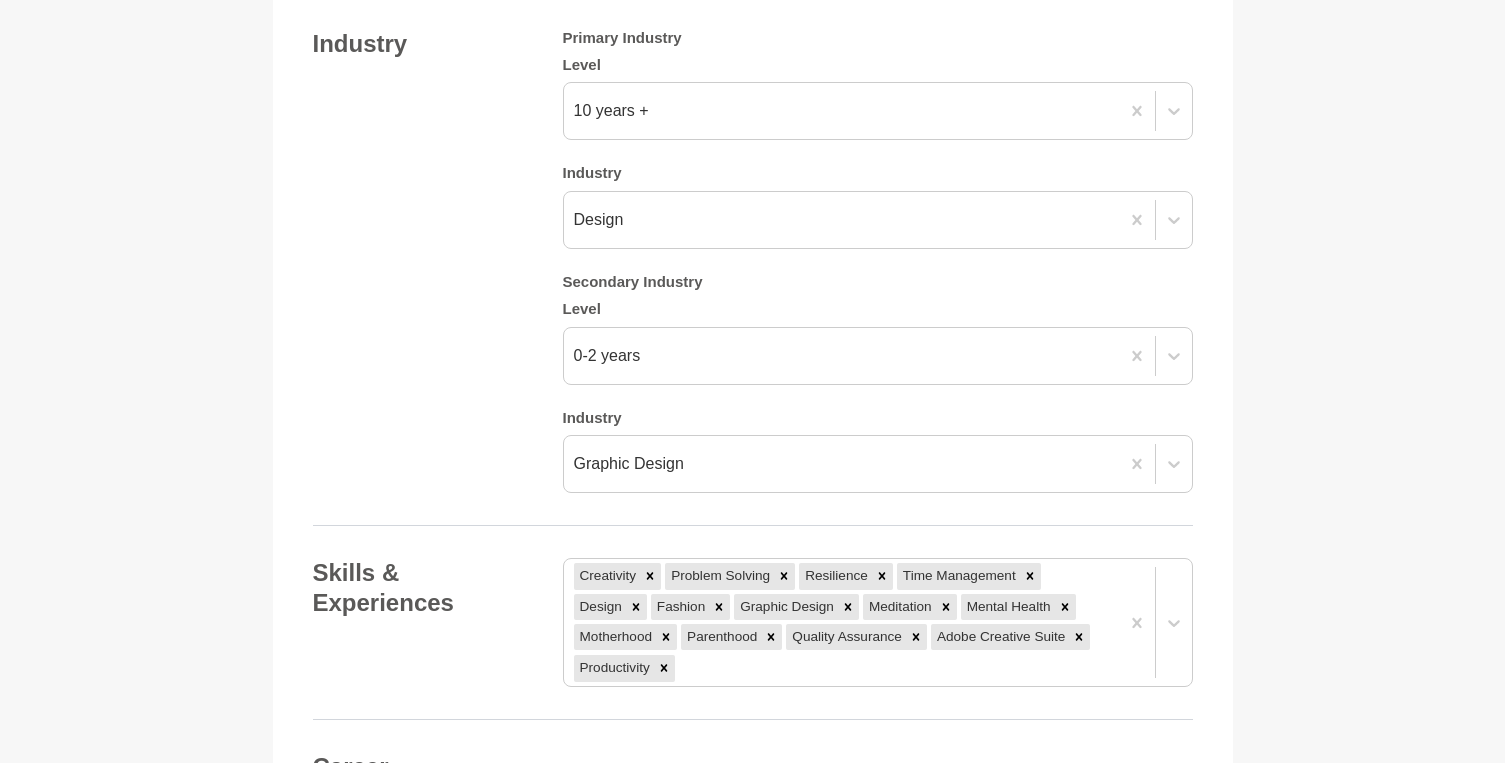 scroll, scrollTop: 2267, scrollLeft: 0, axis: vertical 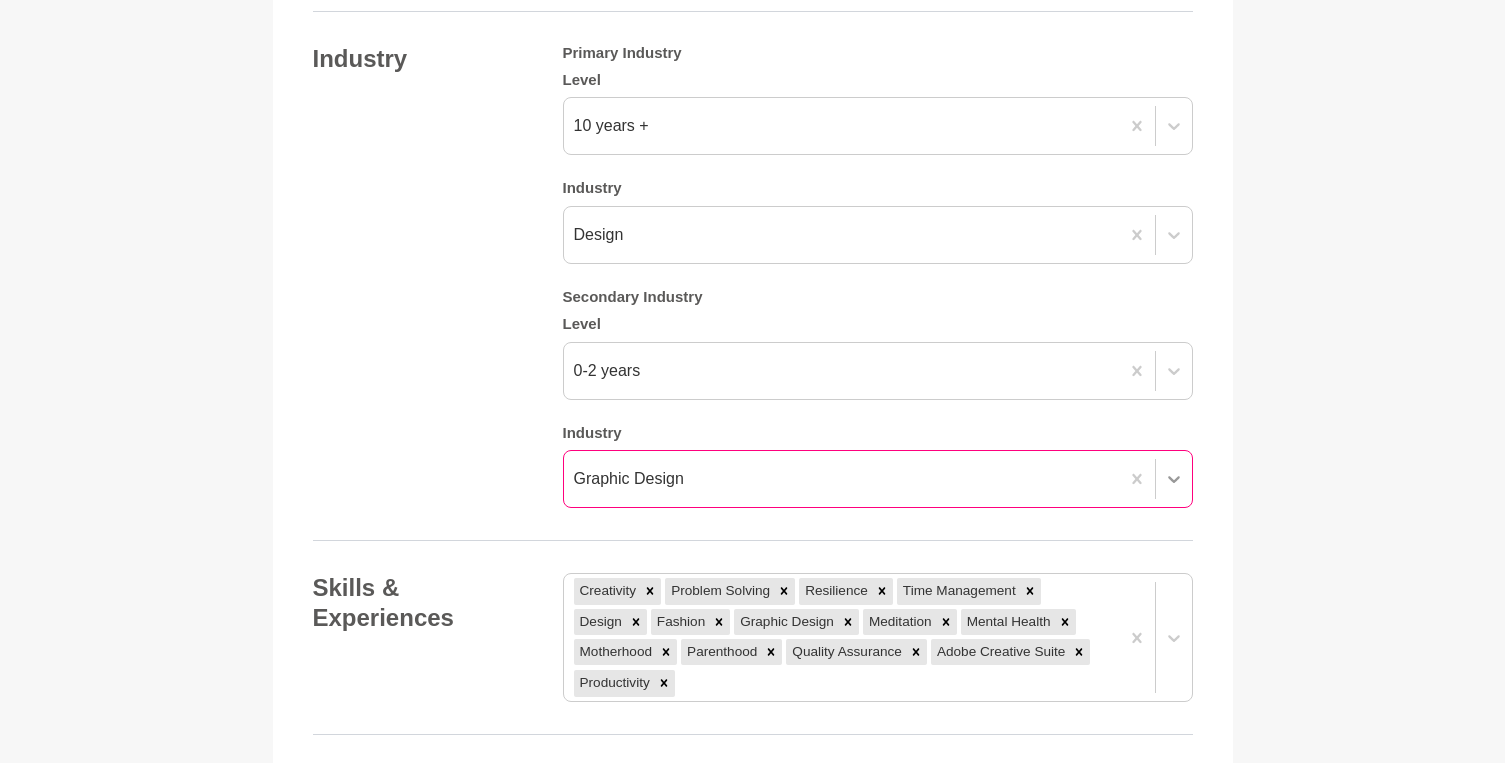 click 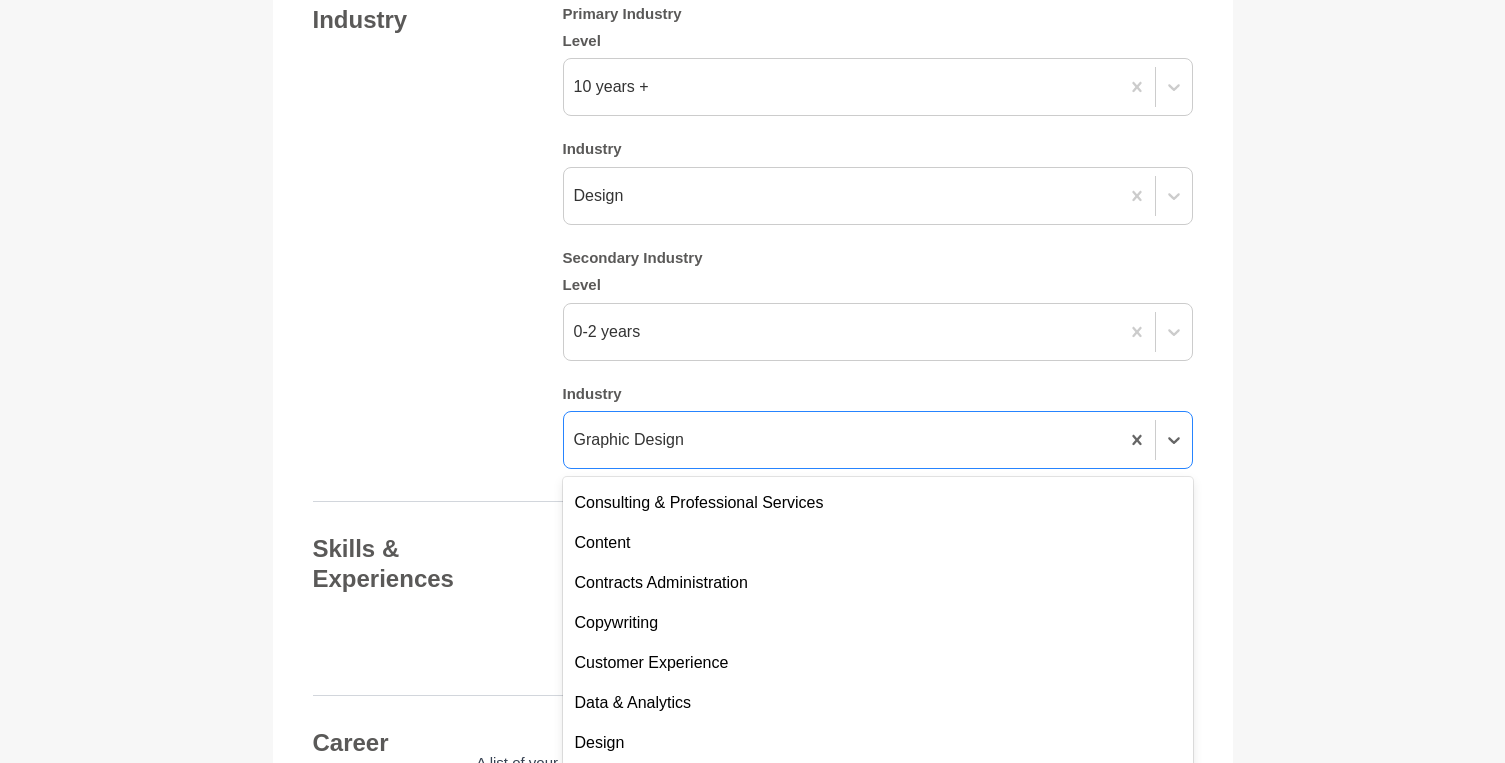 scroll, scrollTop: 1040, scrollLeft: 0, axis: vertical 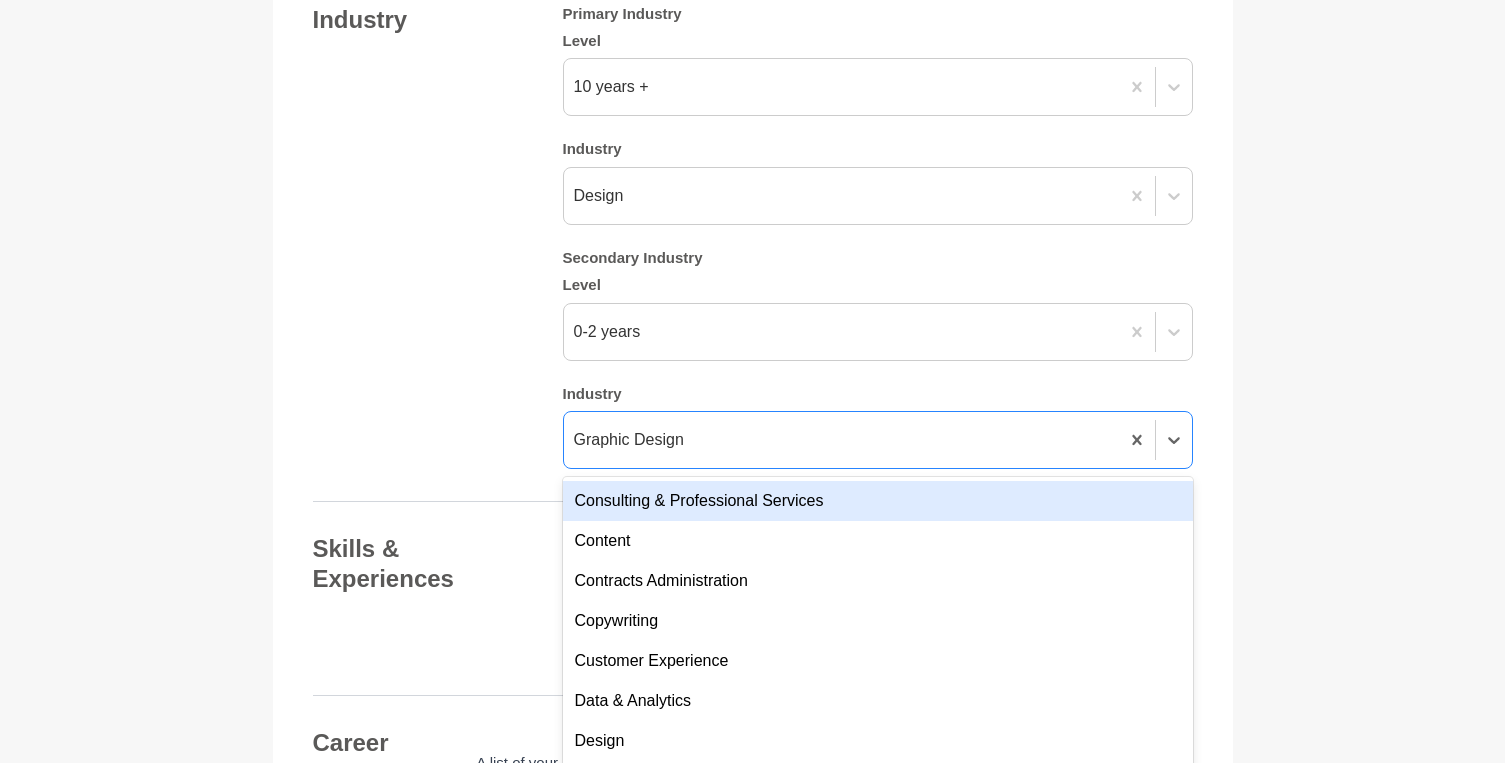 click on "Consulting & Professional Services" at bounding box center (878, 501) 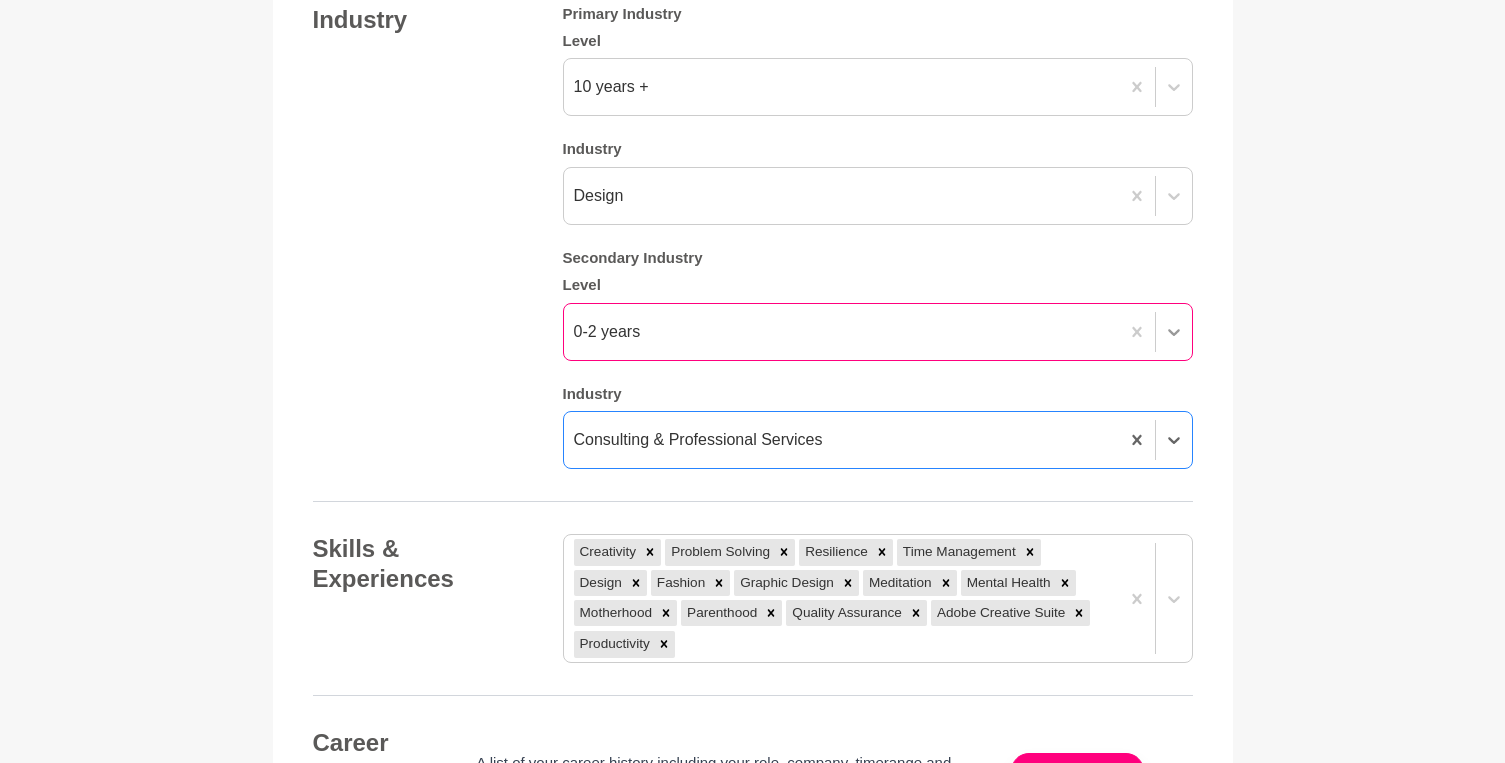click 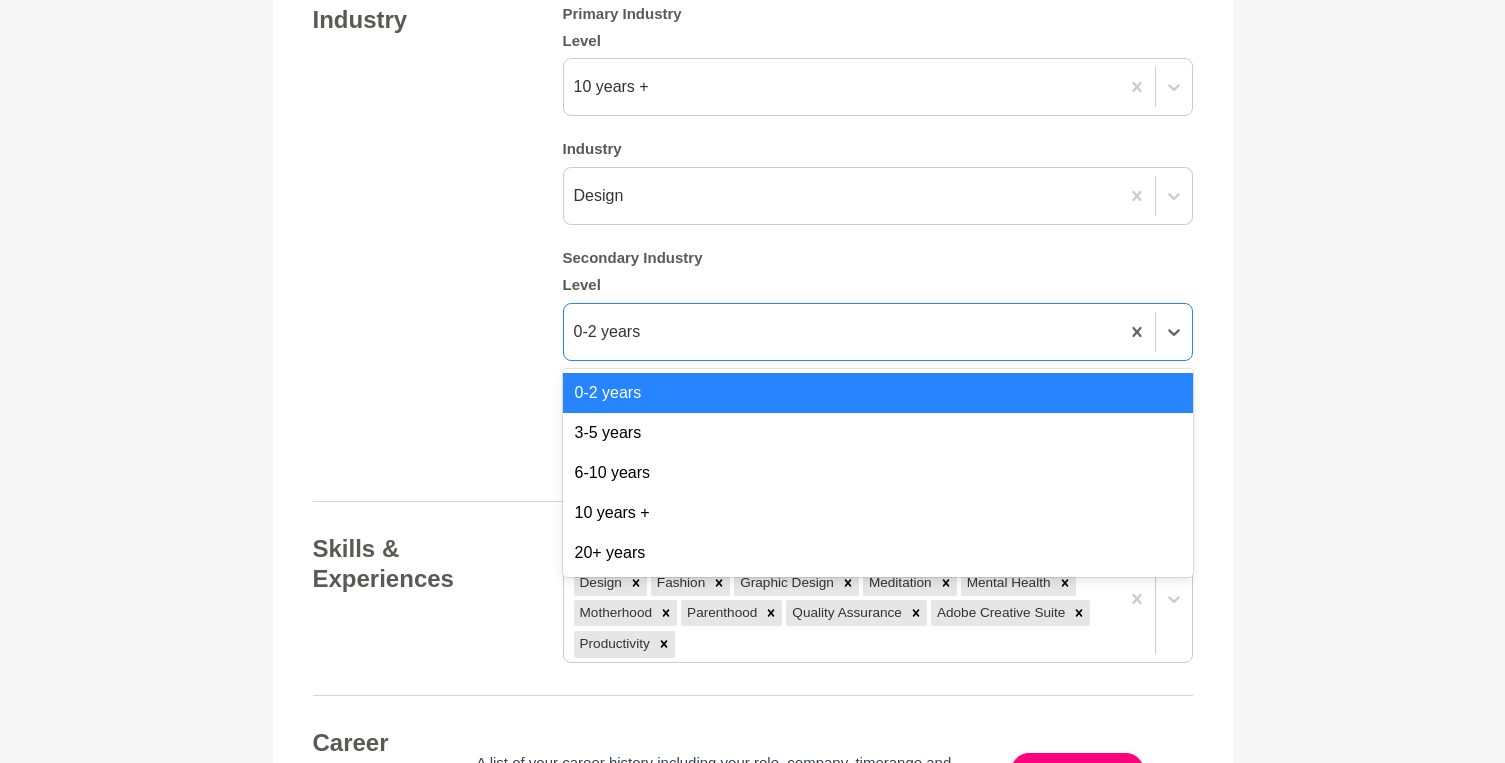 click on "Back to Profile Your details [PERSON_NAME] Lingerie Product Developer Consultant Lingerie Fit Lab [GEOGRAPHIC_DATA] 3058 Coburg North Photo  * About me Hi, my name is [PERSON_NAME] and I have nearly 20 years experience in lingerie product development, working end-to-end, from trend research and design all the way through to production. I am specialised in fitting D+ cups where I take a bra sample and fit on real bodies until that bra is defying gravity with ease! Lifted and supported boobs are my jam! When returning to my 9-5 after having my second child it was clear to me that it wasn't the right fit anymore. So after getting some great advice from mentors on this platform, I put my big girl pants on and quit my job of 10 years to start my own consultancy business supporting small brands to produce great lingerie and swimwear.  I'm looking for advice on being a sole-trader, including accounting, branding, marketing, social media, networking, contract law... you name it, I'm ready to learn! Bold Italic Underline Undo *" at bounding box center [753, -33] 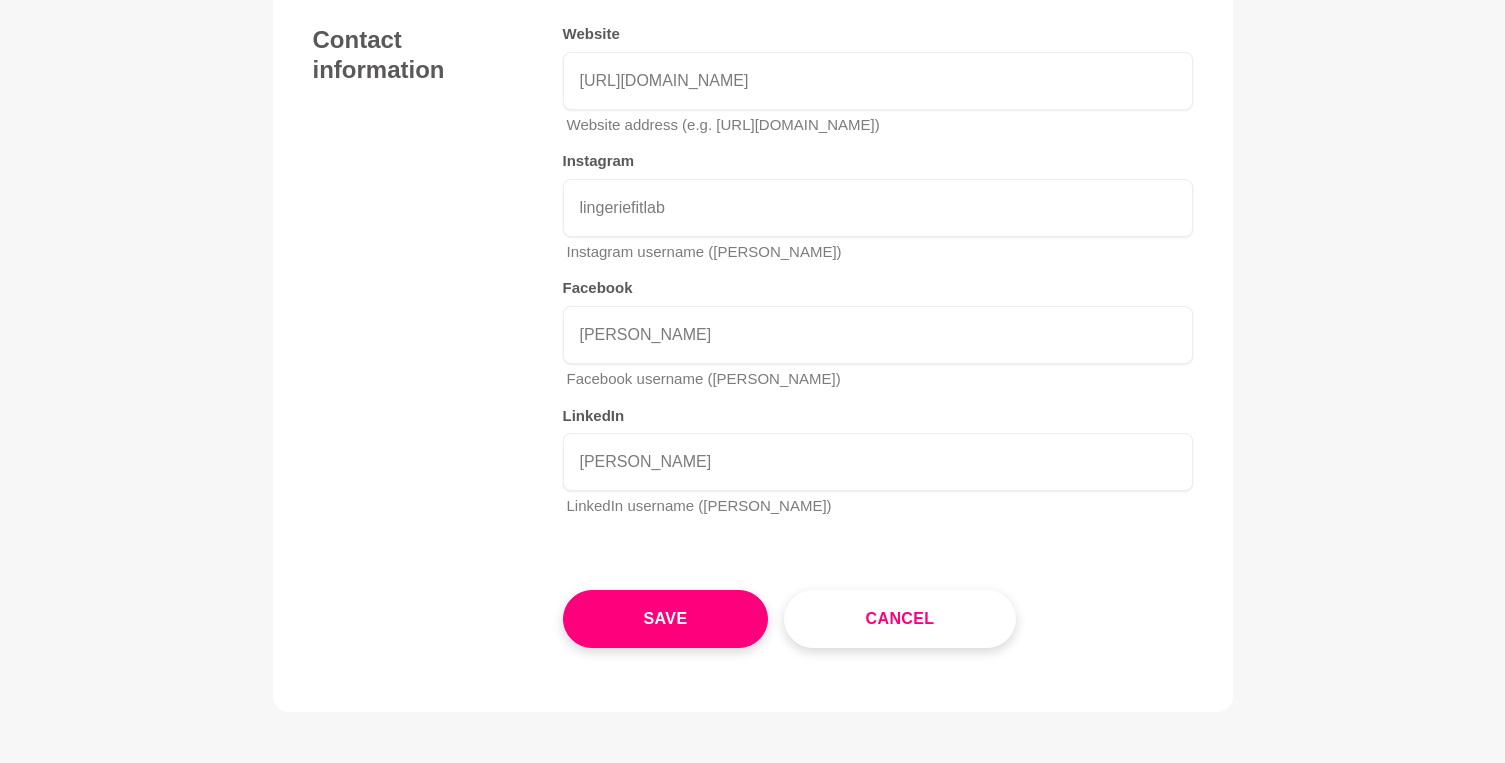 scroll, scrollTop: 3695, scrollLeft: 0, axis: vertical 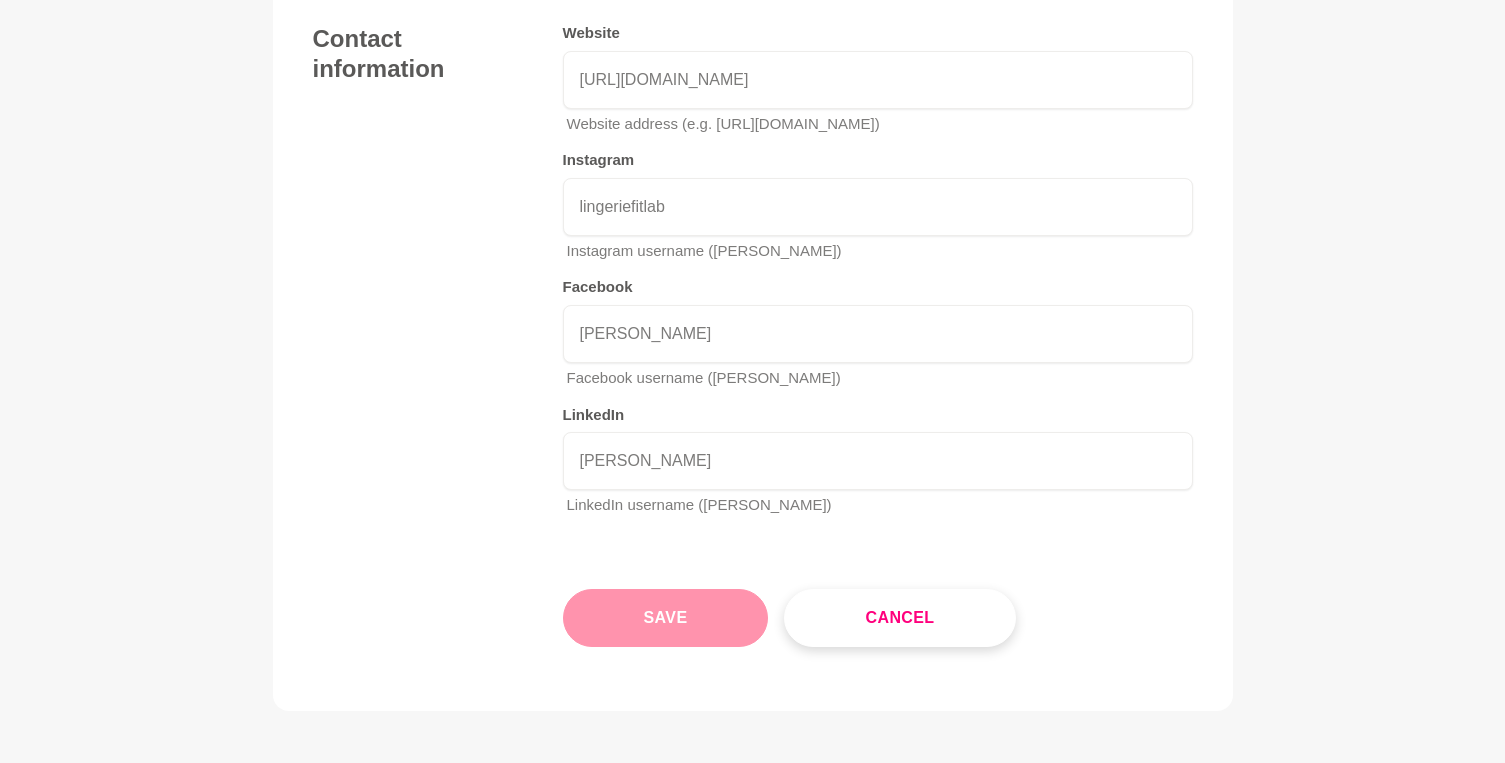click on "Save" at bounding box center [666, 618] 